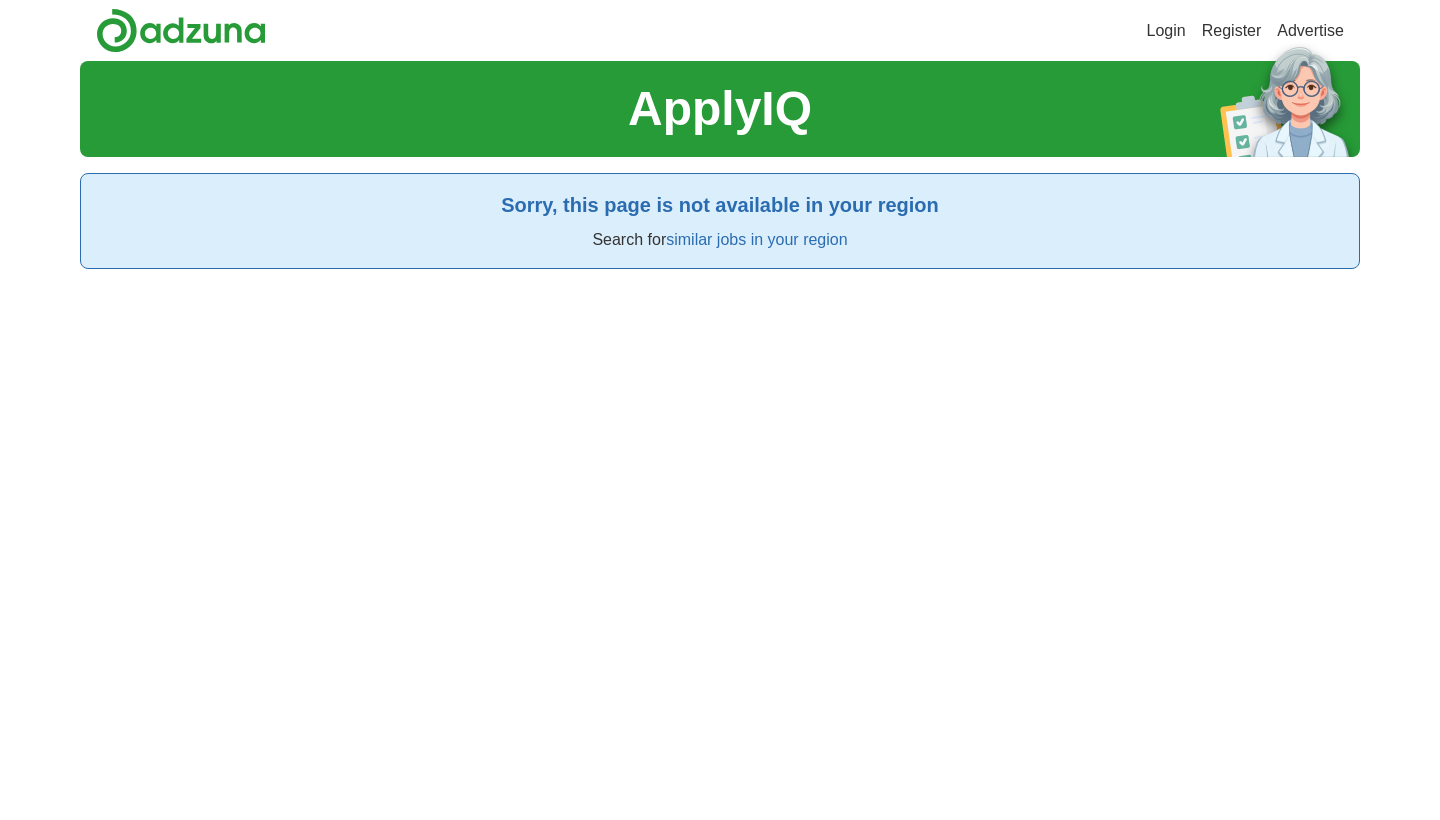 scroll, scrollTop: 0, scrollLeft: 0, axis: both 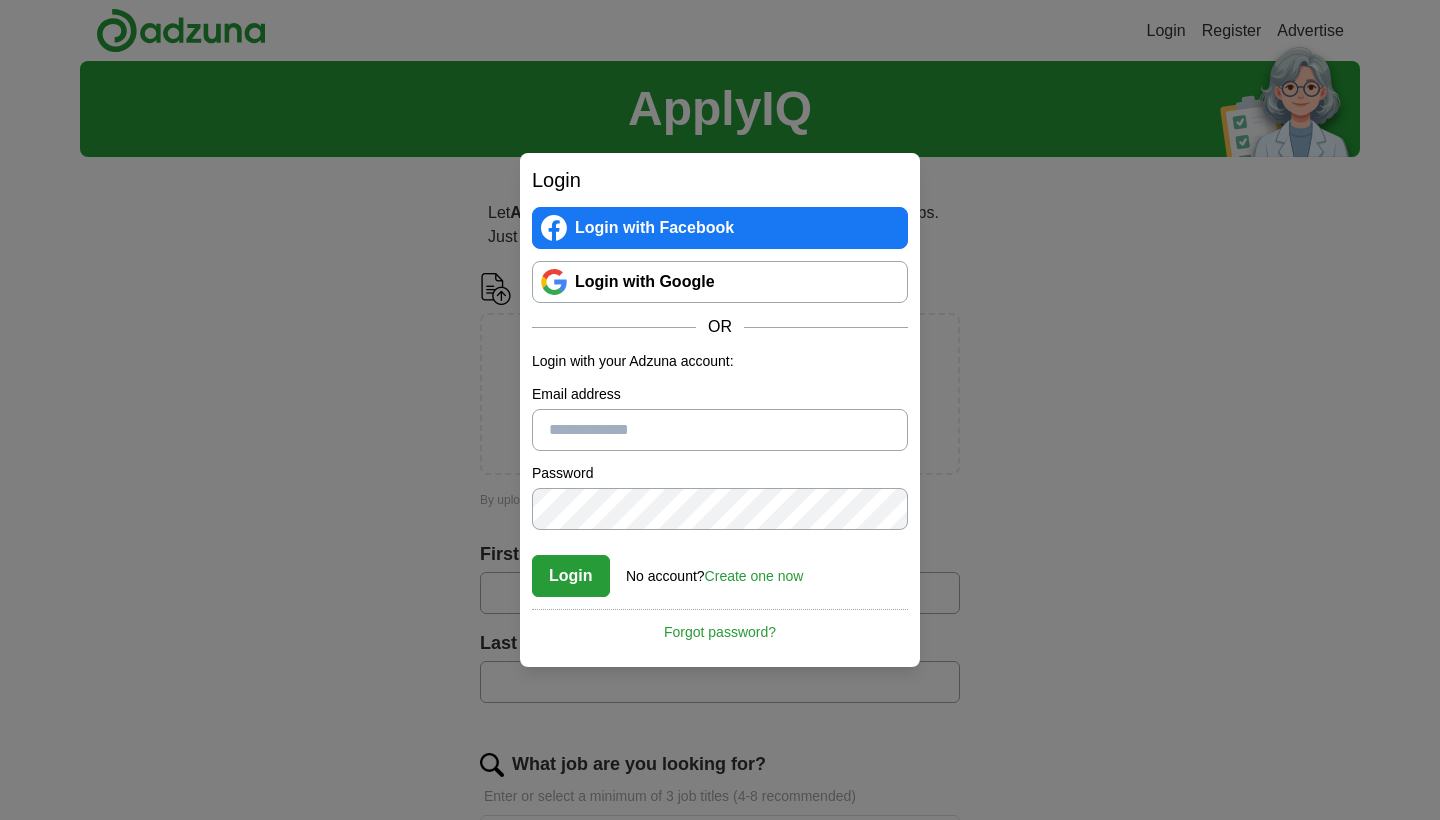 click on "Login
Login with Facebook
Login with Google
OR
Login with your Adzuna account:
Email address
Password
Confirm password
Login
No account?   Create one now
Forgot password?
By registering with Adzuna you agree to our  Terms & Conditions  and  Privacy Notice Cancel" at bounding box center [720, 410] 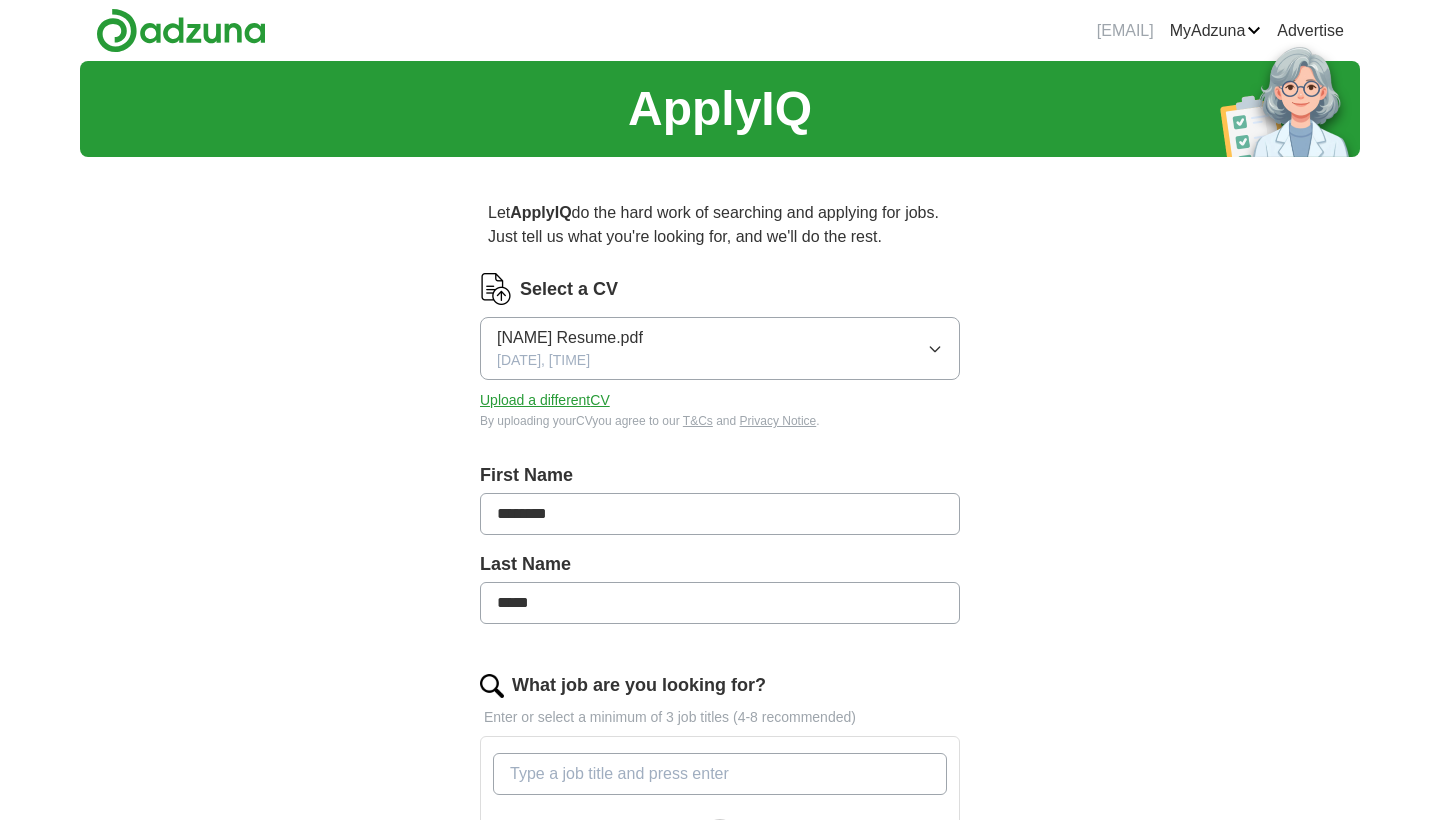 scroll, scrollTop: 0, scrollLeft: 0, axis: both 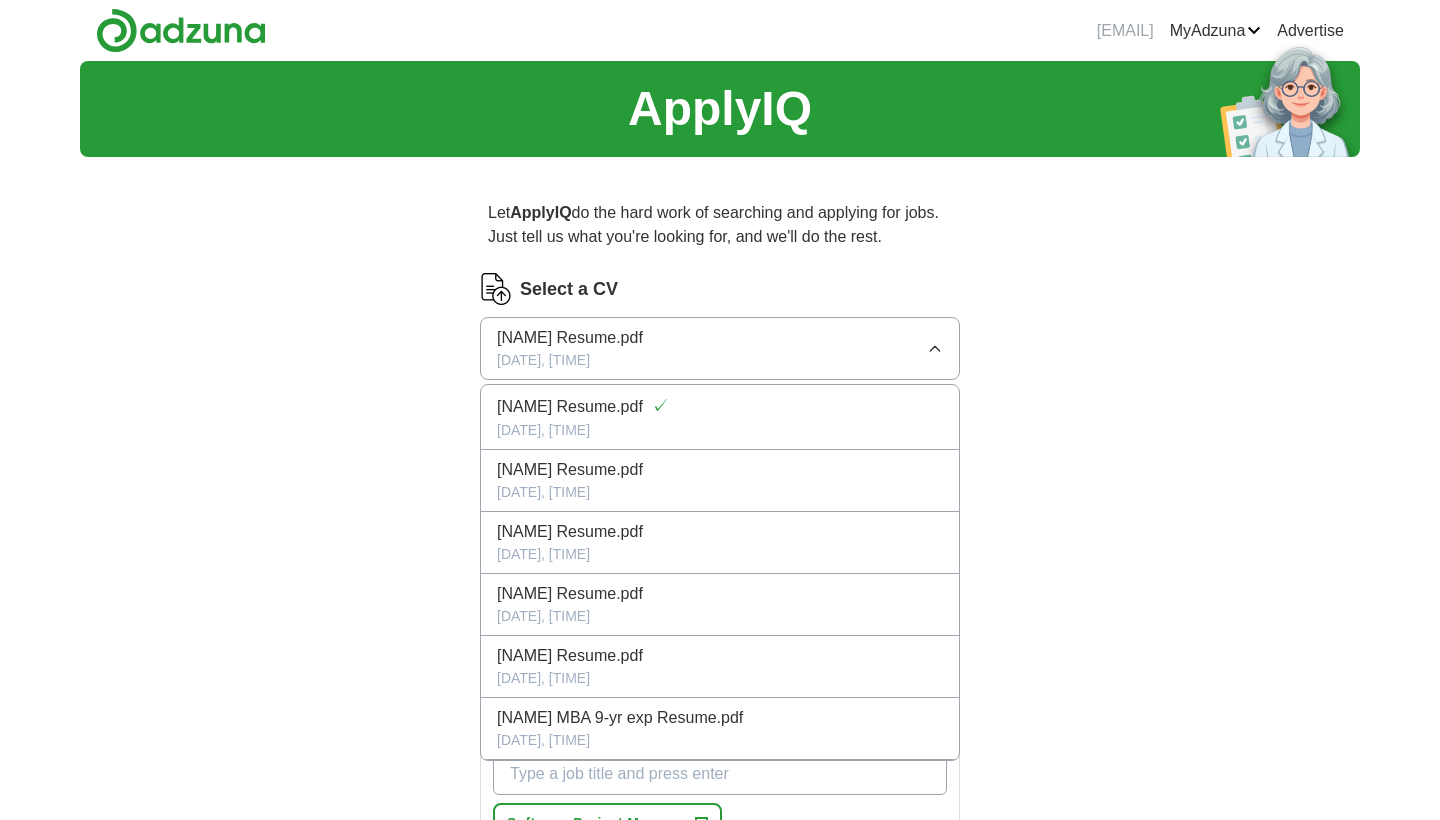 click on "Let  ApplyIQ  do the hard work of searching and applying for jobs. Just tell us what you're looking for, and we'll do the rest. Select a CV [NAME] resume.pdf [DATE], [TIME] [NAME] resume.pdf ✓ [DATE], [TIME] [NAME] Resume.pdf [DATE], [TIME] [NAME] Resume.pdf [DATE], [TIME] [NAME] Resume.pdf [DATE], [TIME] [NAME] Resume.pdf [DATE], [TIME] [NAME] MBA 9-yr exp Resume.pdf [DATE], [TIME] Upload a different  CV By uploading your  CV  you agree to our   T&Cs   and   Privacy Notice . First Name ******** Last Name ***** What job are you looking for? Enter or select a minimum of 3 job titles (4-8 recommended) Software Project Manager + Project Delivery Manager + Senior Programme Manager + Project Manager + Senior Project Manager + Programme Manager + Agile Project Manager + Scrum Master + Delivery Manager + PMO Manager + Select all Where do you want to work? 25 mile radius What's your minimum salary? No minimum salary set £ 20 k £ 100 k+" at bounding box center (720, 920) 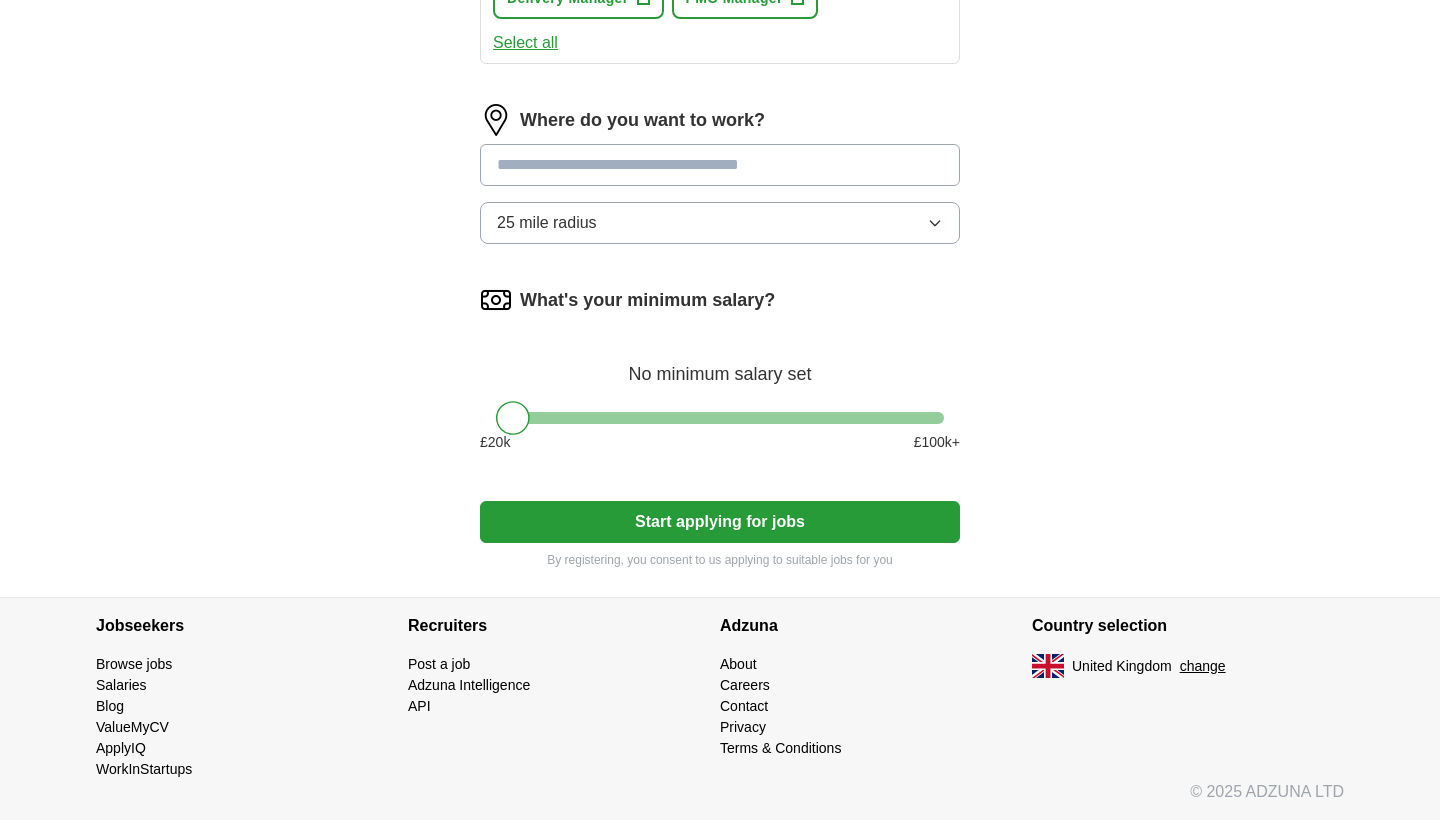 scroll, scrollTop: 1070, scrollLeft: 0, axis: vertical 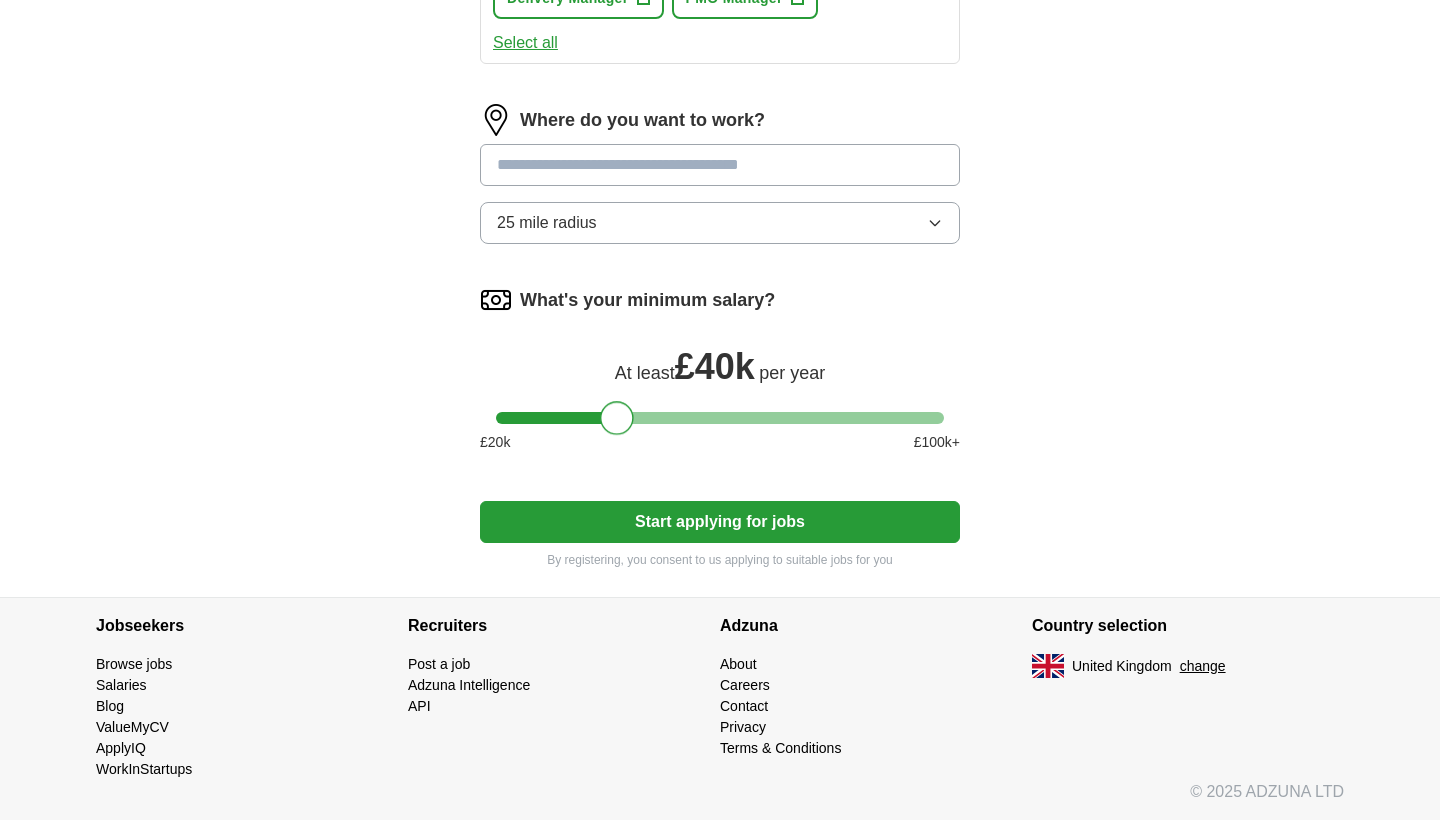 drag, startPoint x: 518, startPoint y: 423, endPoint x: 620, endPoint y: 422, distance: 102.0049 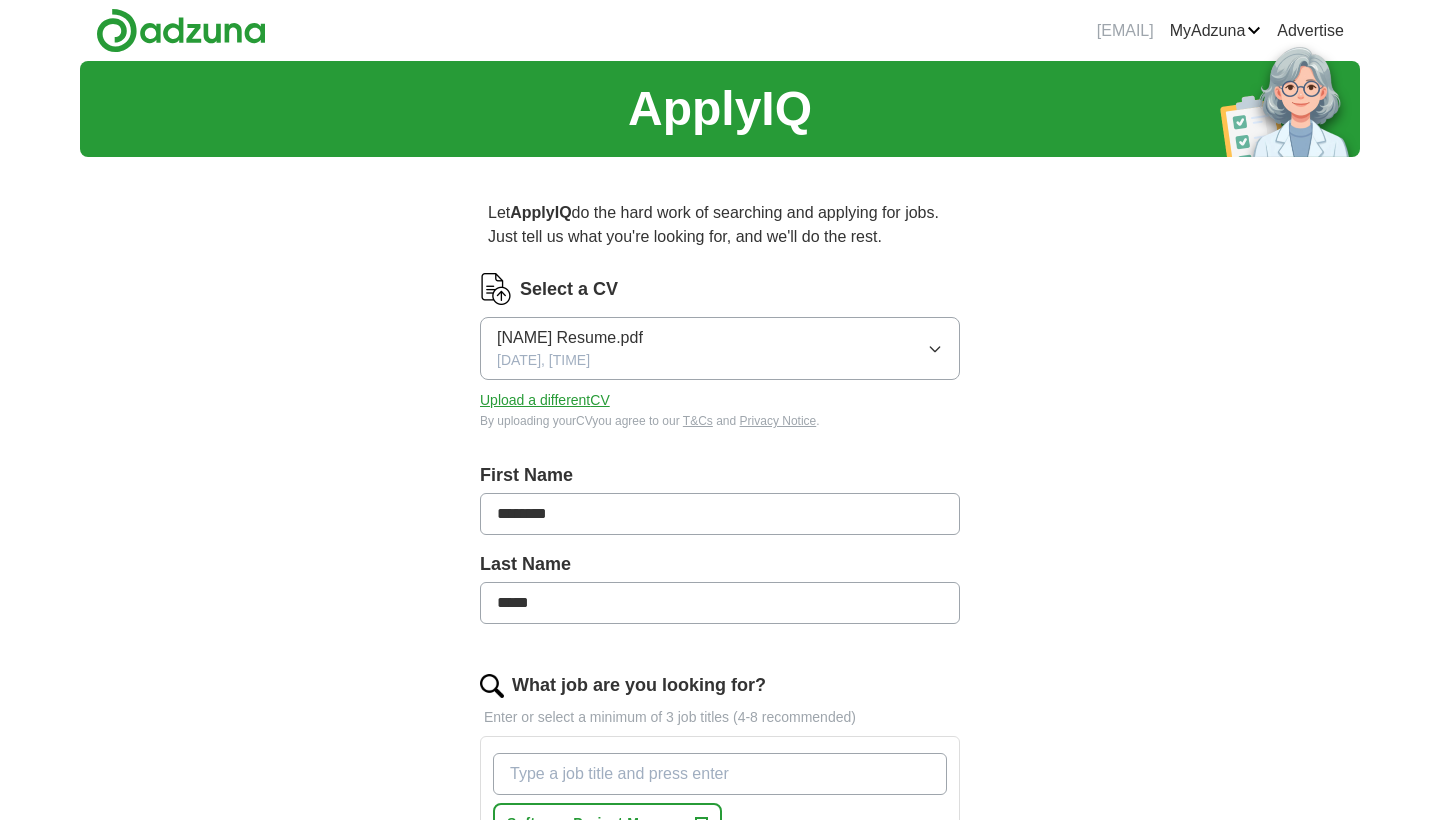 scroll, scrollTop: 0, scrollLeft: 0, axis: both 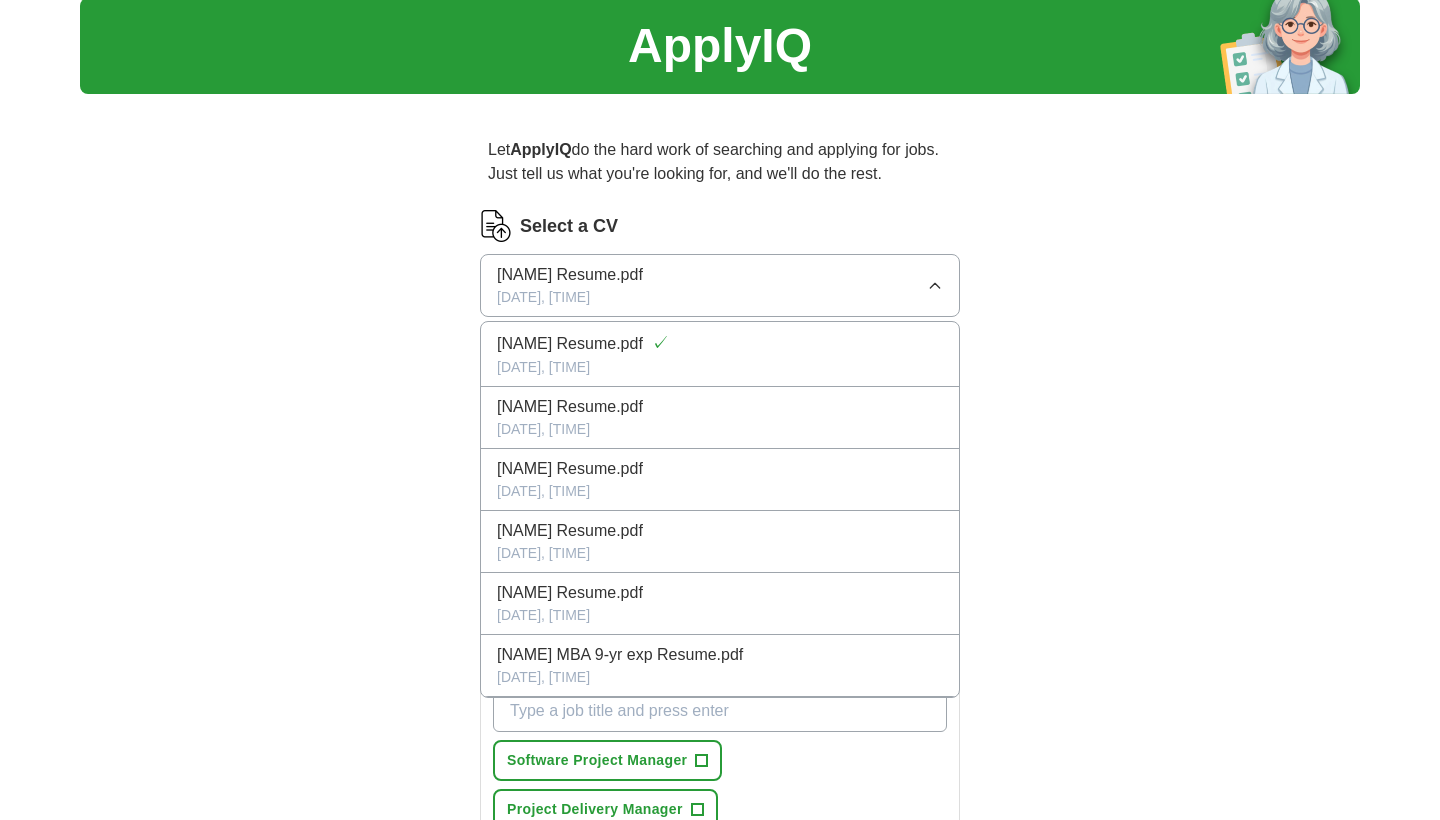 click on "Let  ApplyIQ  do the hard work of searching and applying for jobs. Just tell us what you're looking for, and we'll do the rest. Select a CV [NAME] resume.pdf [DATE], [TIME] [NAME] resume.pdf ✓ [DATE], [TIME] [NAME] Resume.pdf [DATE], [TIME] [NAME] Resume.pdf [DATE], [TIME] [NAME] Resume.pdf [DATE], [TIME] [NAME] Resume.pdf [DATE], [TIME] [NAME] MBA 9-yr exp Resume.pdf [DATE], [TIME] Upload a different  CV By uploading your  CV  you agree to our   T&Cs   and   Privacy Notice . First Name ******** Last Name ***** What job are you looking for? Enter or select a minimum of 3 job titles (4-8 recommended) Software Project Manager + Project Delivery Manager + Senior Programme Manager + Project Manager + Senior Project Manager + Programme Manager + Agile Project Manager + Scrum Master + Delivery Manager + PMO Manager + Select all Where do you want to work? 25 mile radius What's your minimum salary? At least  £ 40k   per year £ 20 k £ k+" at bounding box center [720, 857] 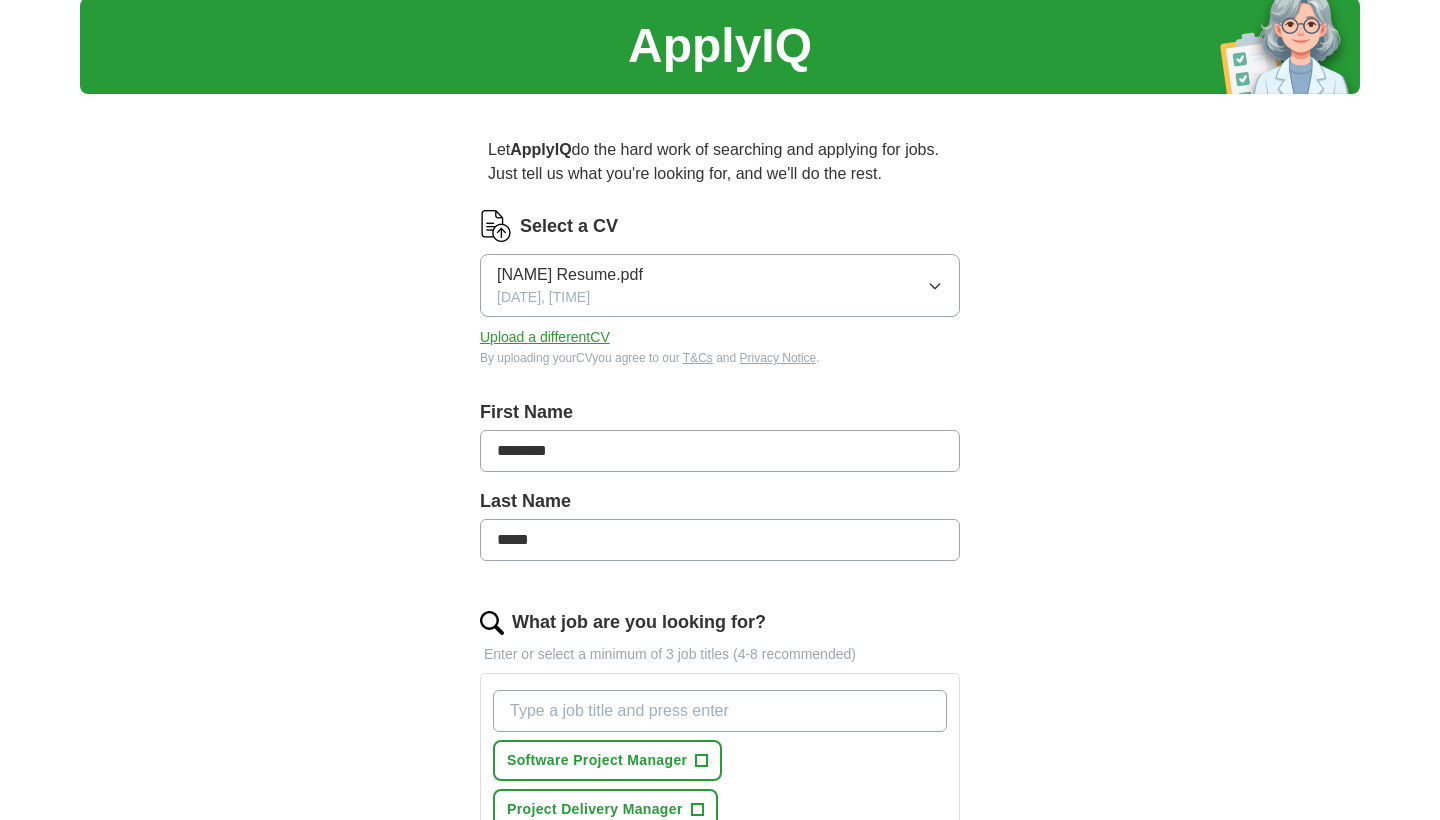 type on "********" 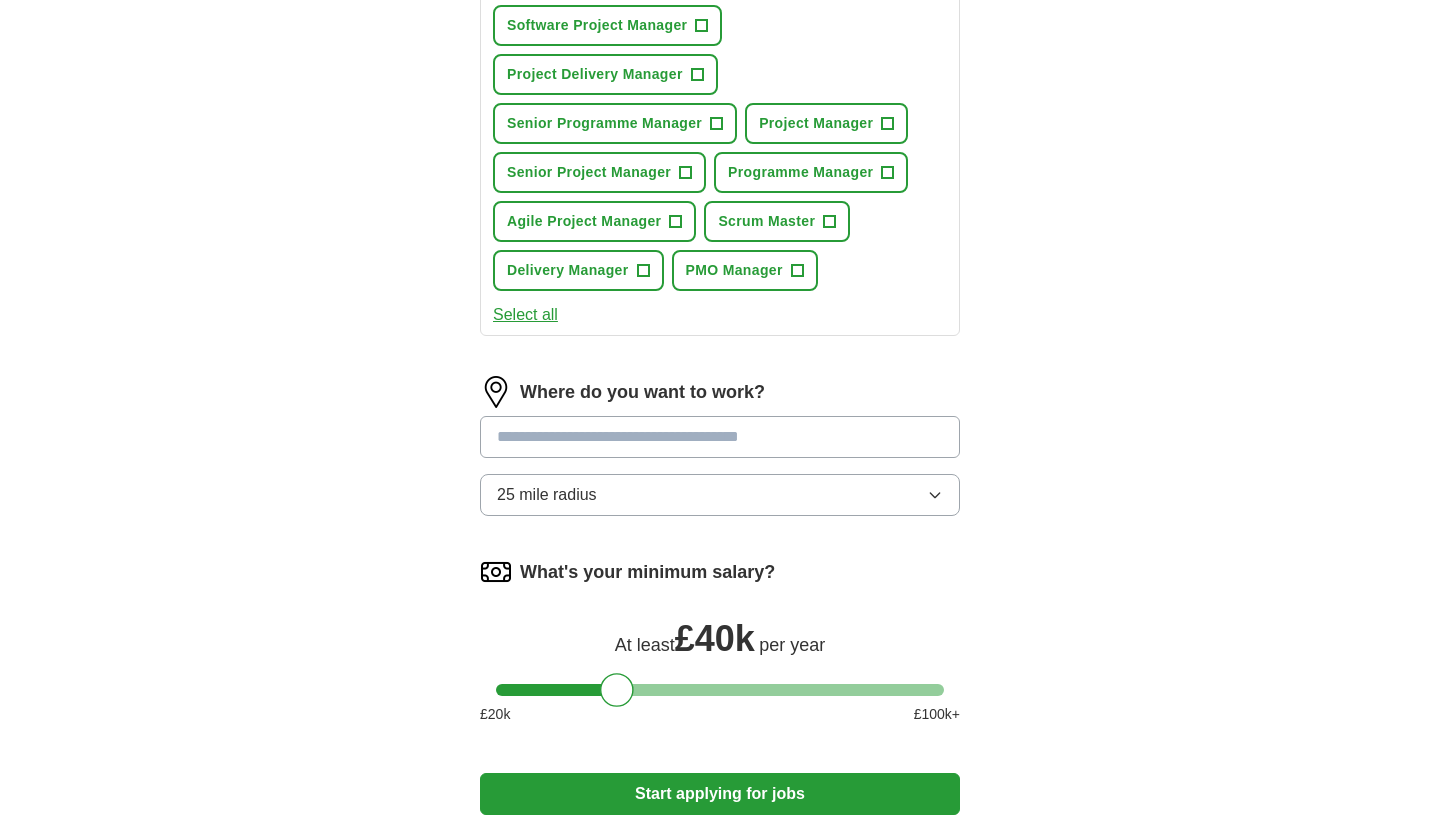 scroll, scrollTop: 1042, scrollLeft: 0, axis: vertical 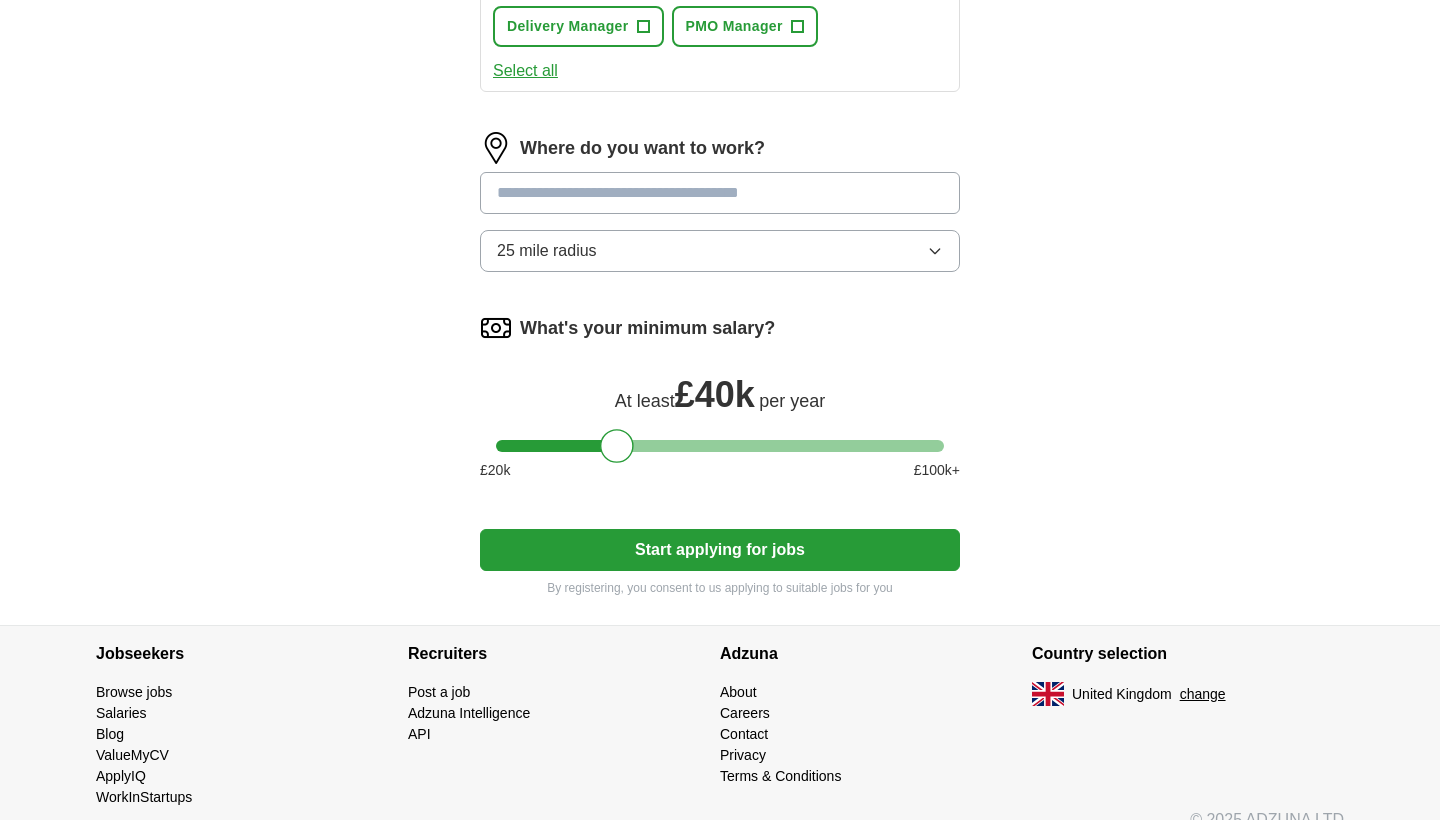 type on "*****" 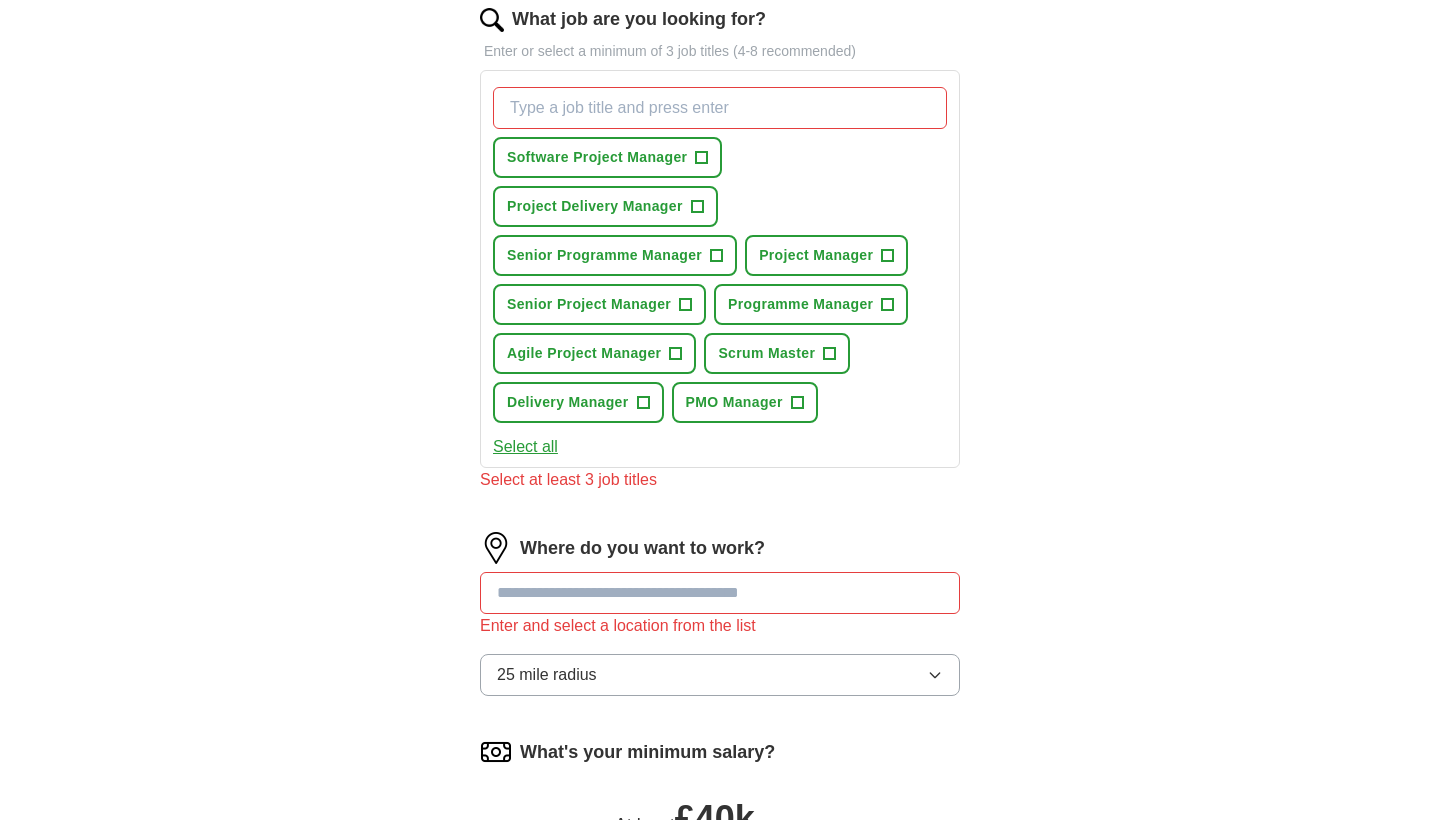 scroll, scrollTop: 667, scrollLeft: 0, axis: vertical 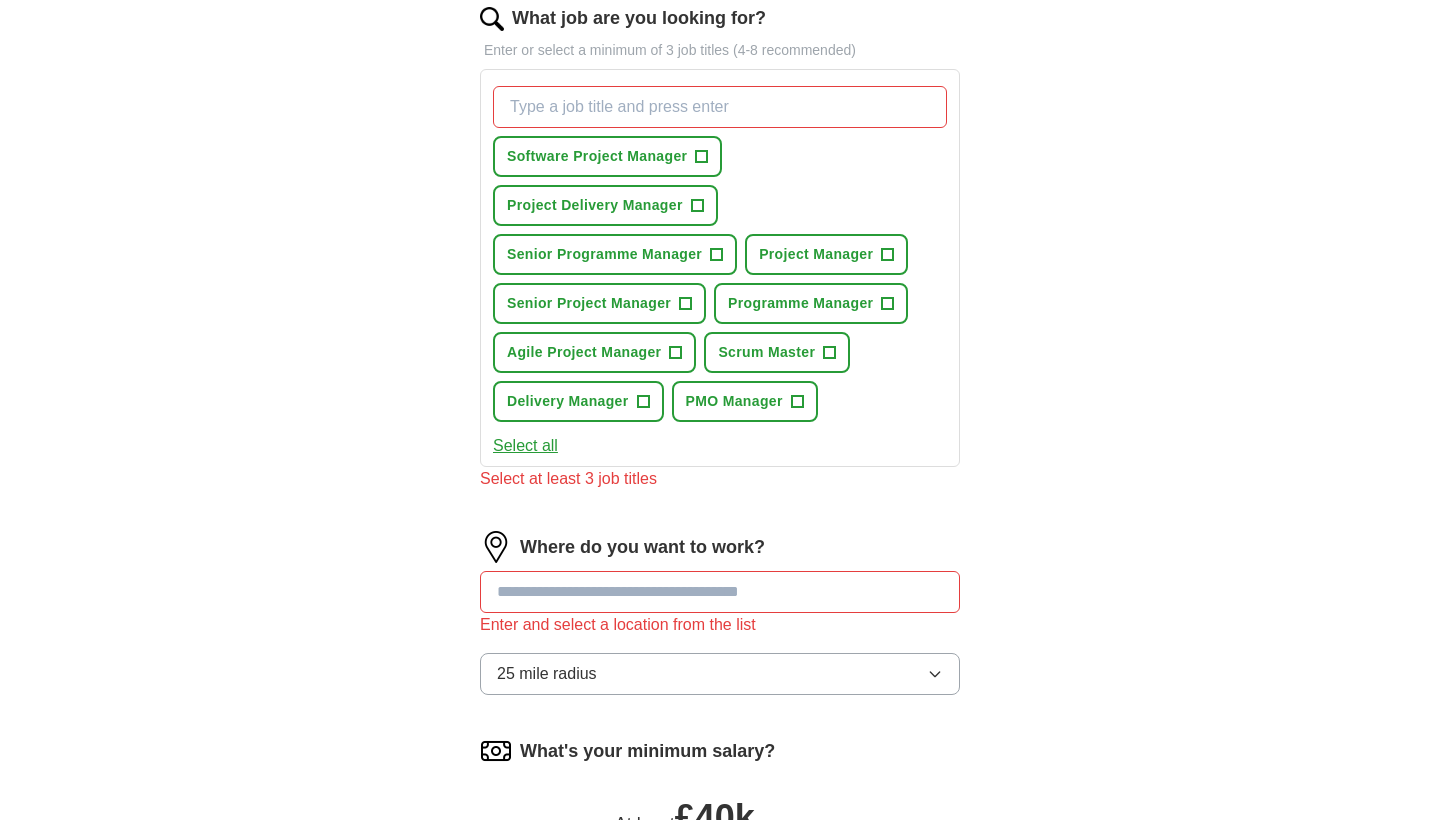 click on "+" at bounding box center (676, 353) 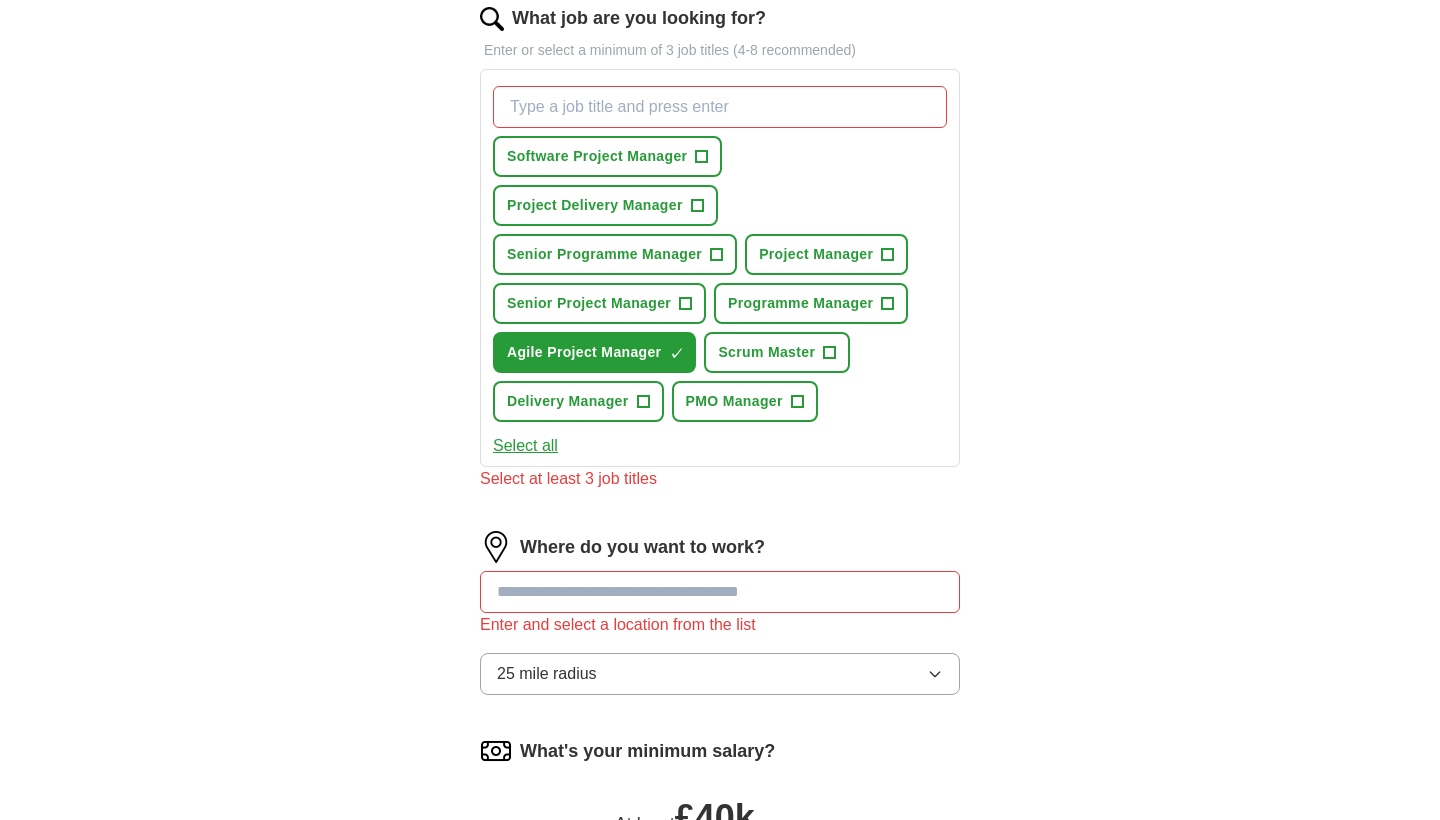 click on "+" at bounding box center (686, 304) 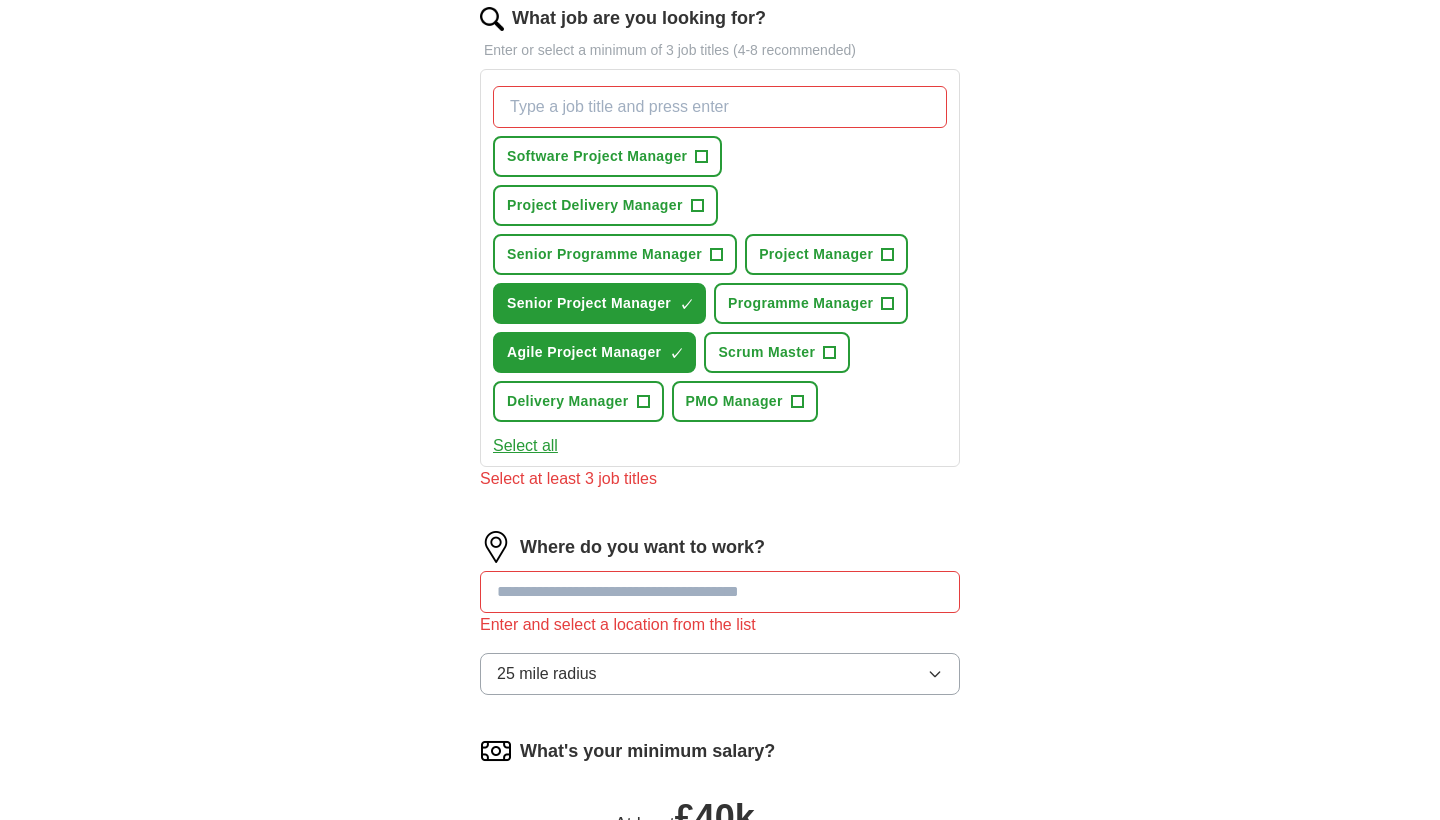 click on "Project Manager +" at bounding box center [826, 254] 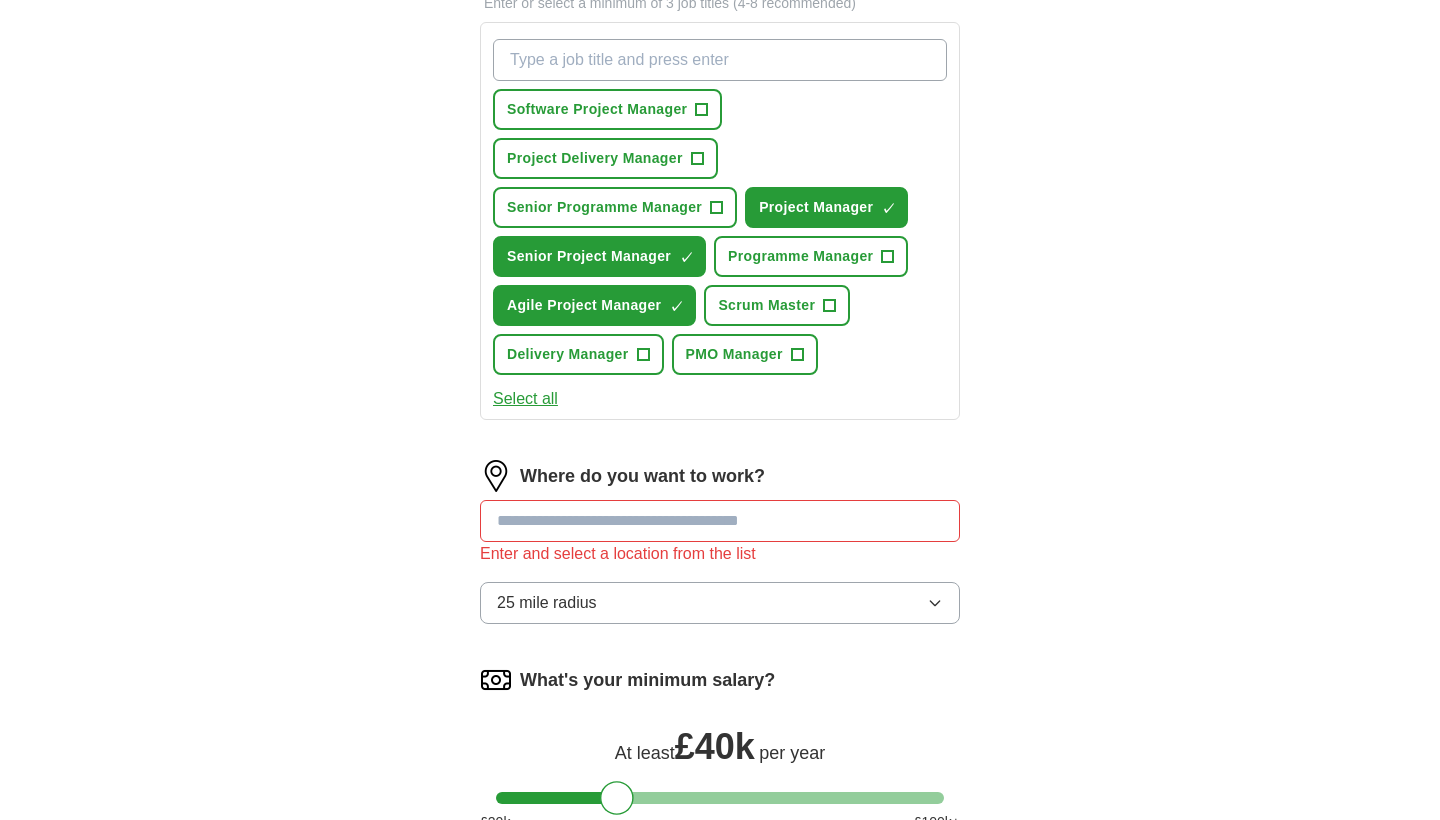 scroll, scrollTop: 713, scrollLeft: 0, axis: vertical 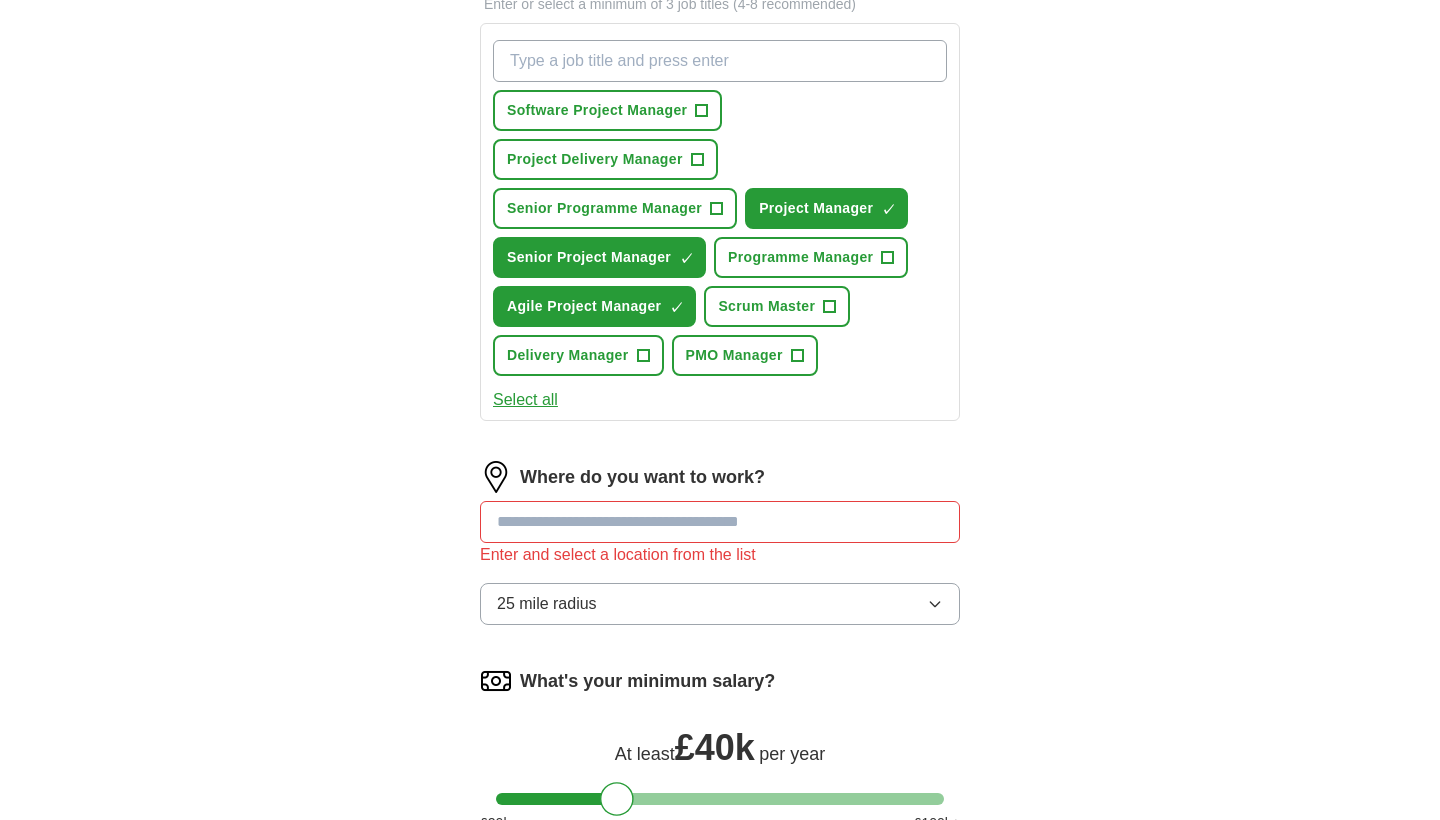 click at bounding box center (720, 522) 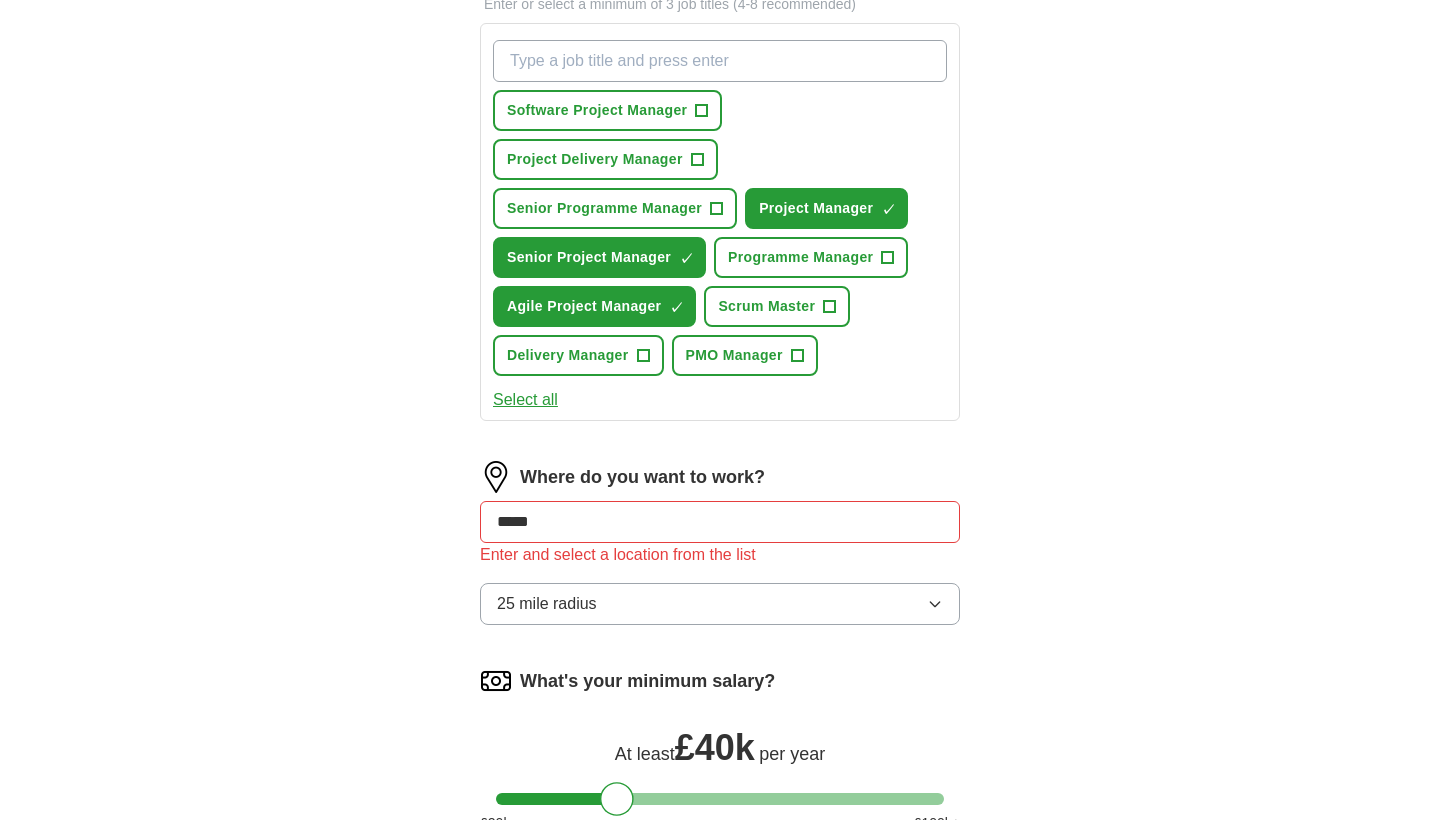 type on "******" 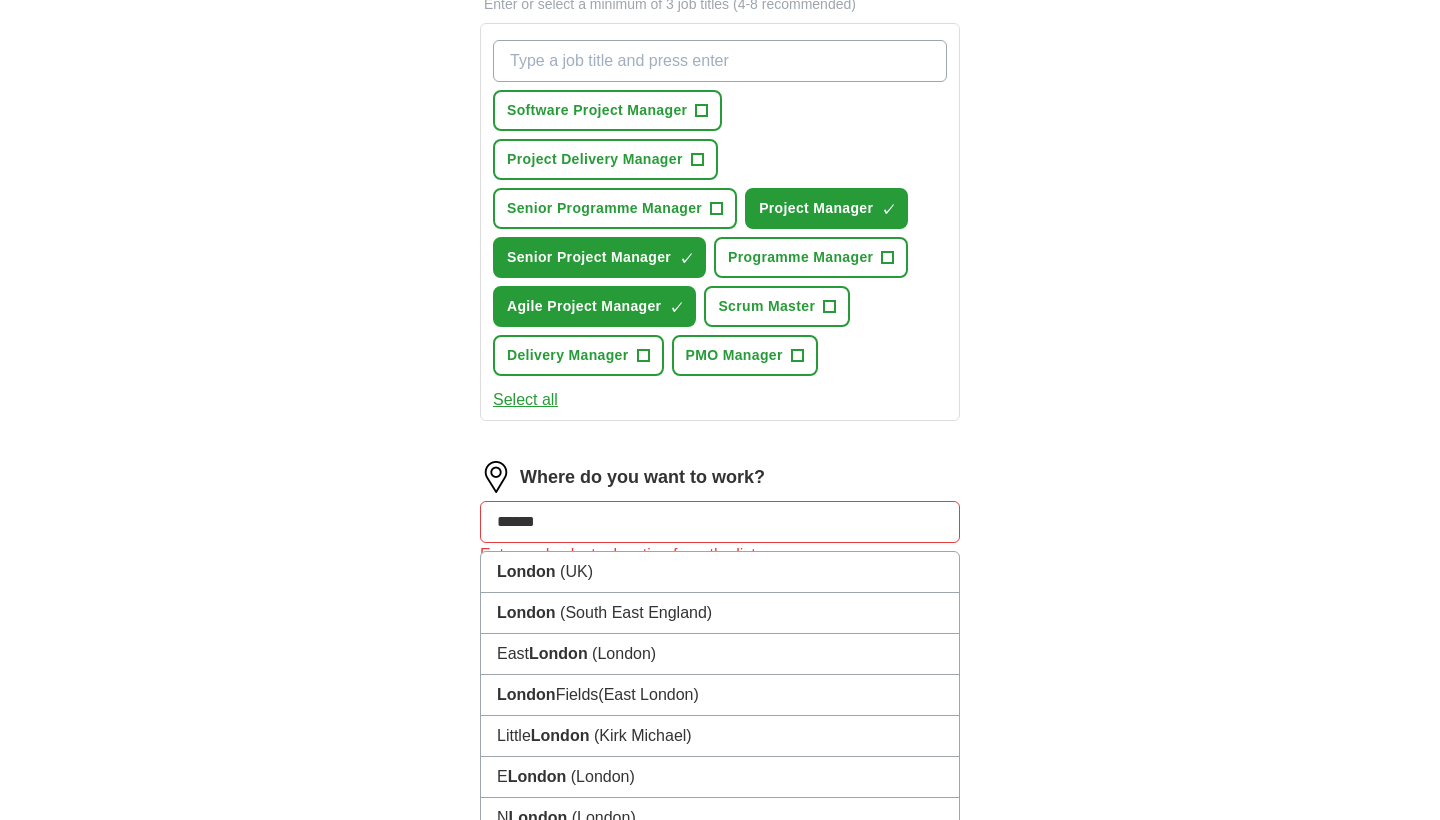 click on "[CITY]   ([REGION])" at bounding box center (720, 613) 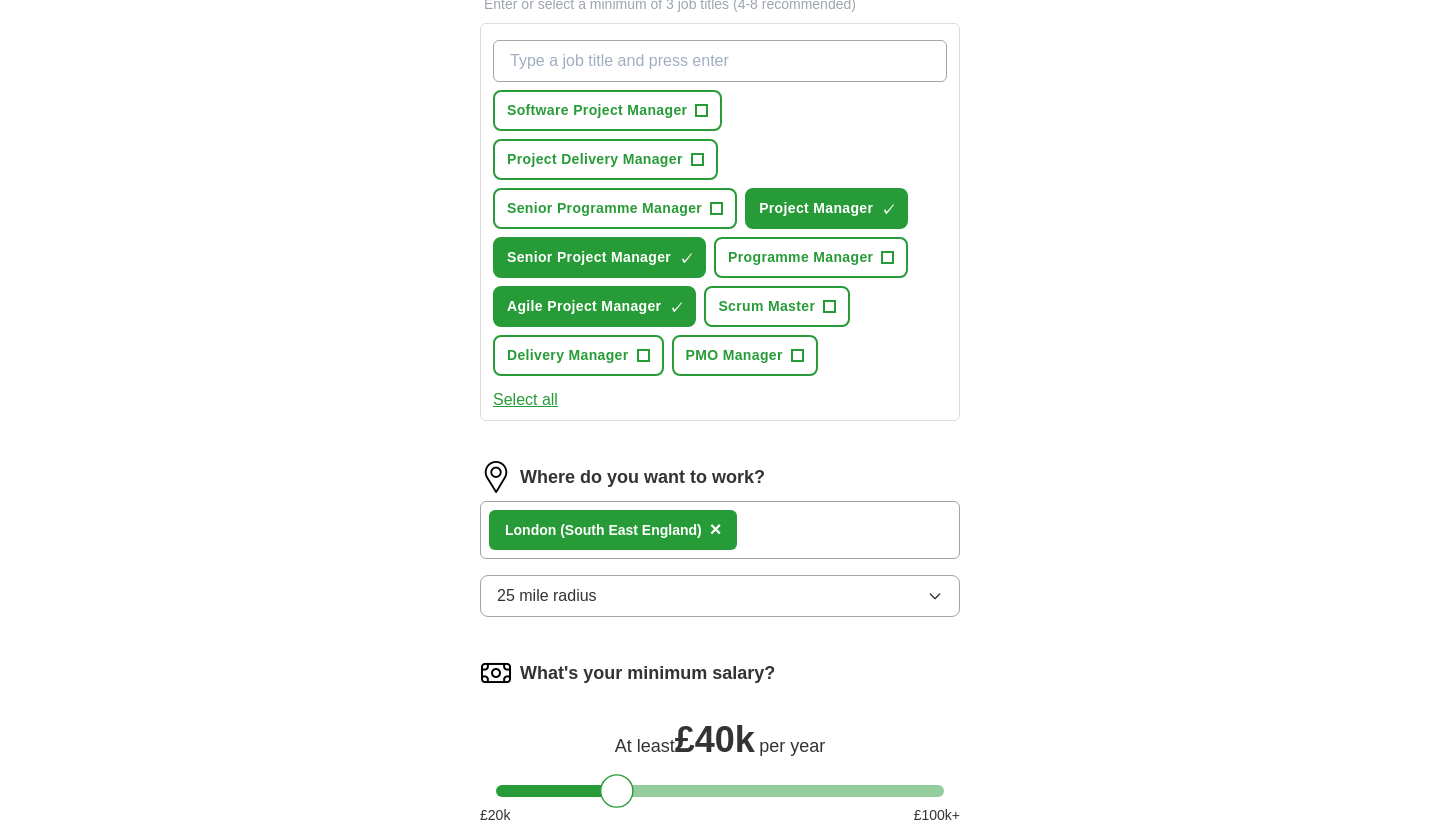 click on "25 mile radius" at bounding box center [720, 596] 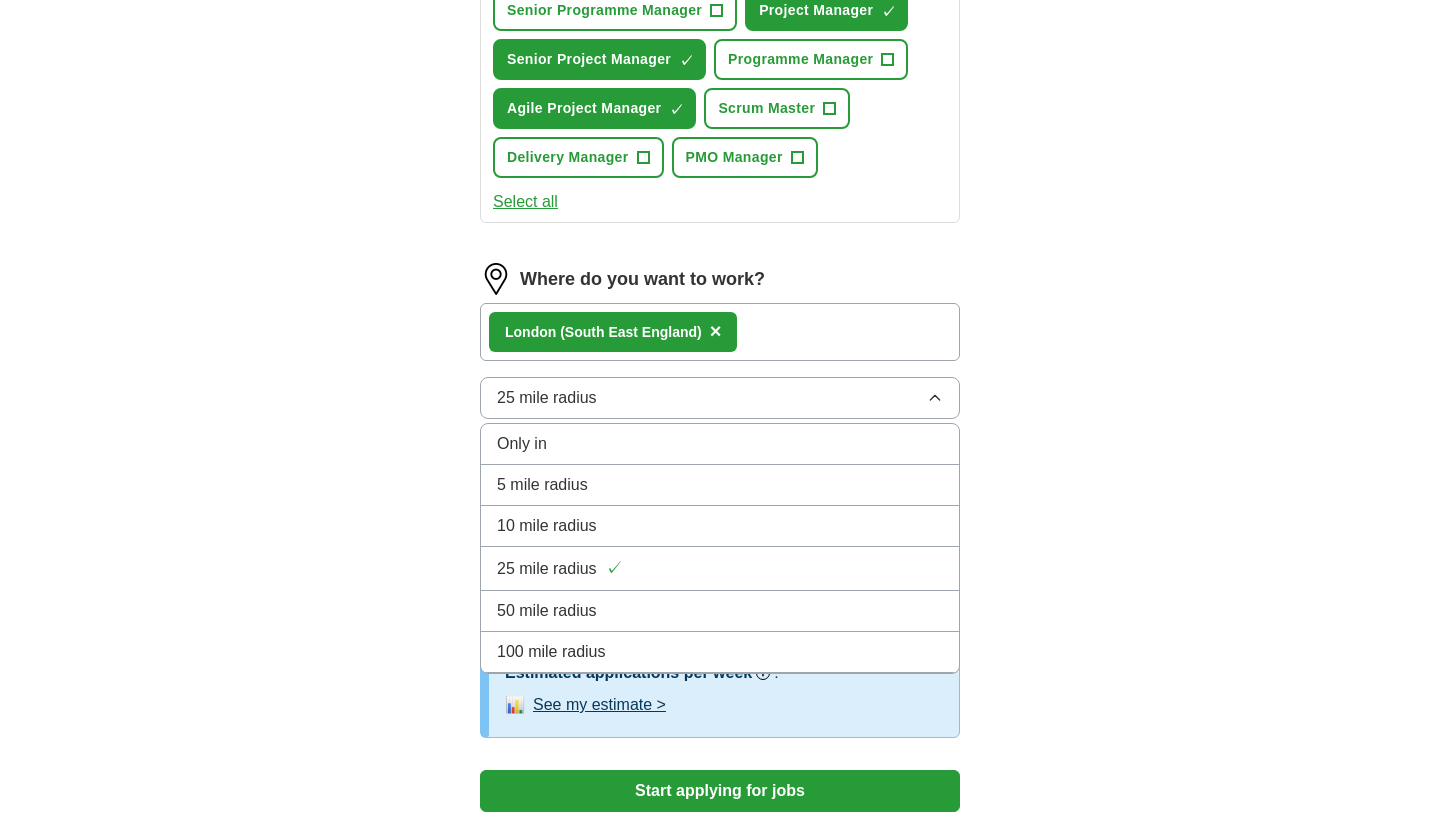 scroll, scrollTop: 914, scrollLeft: 0, axis: vertical 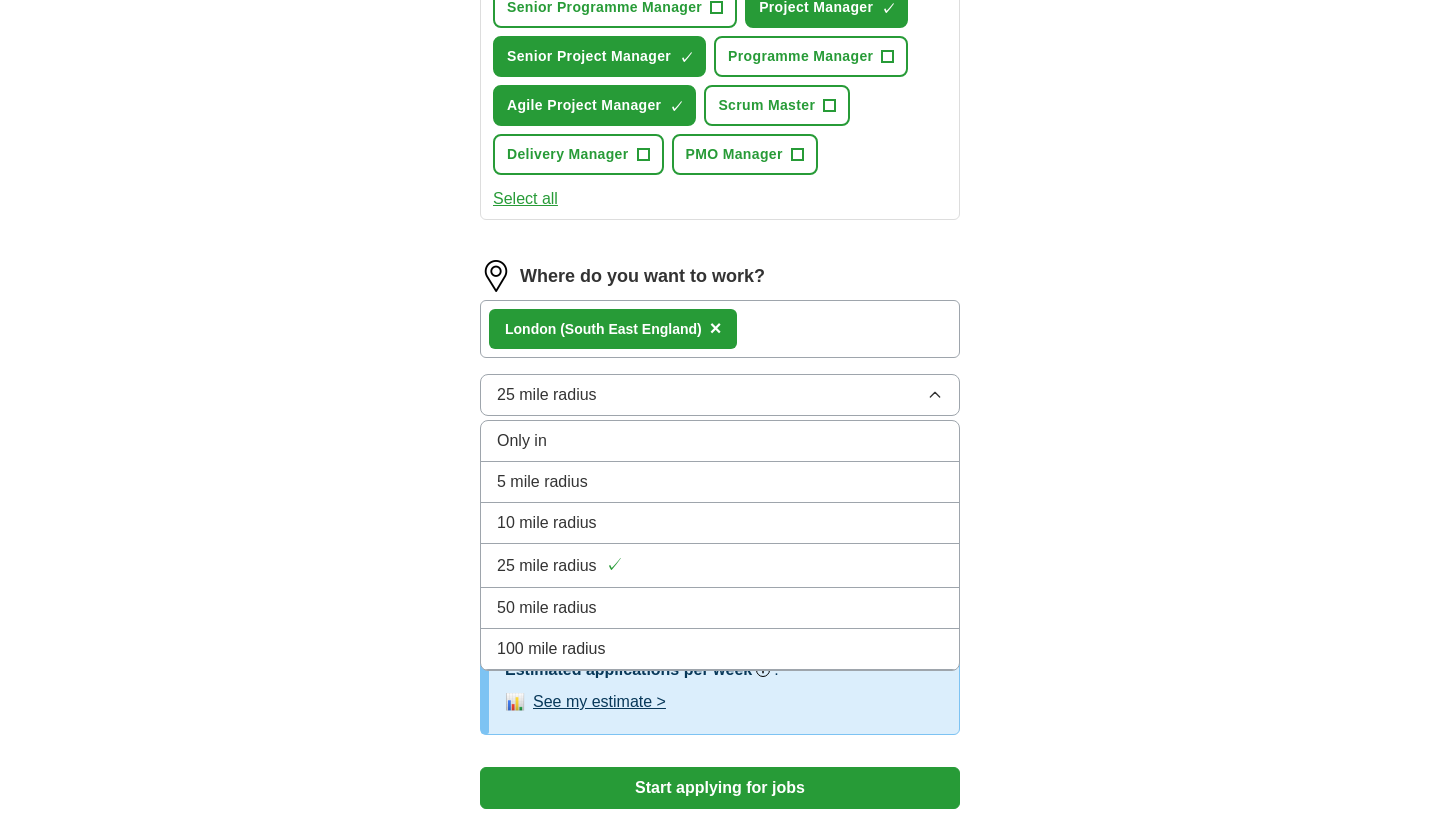 click on "100 mile radius" at bounding box center [720, 649] 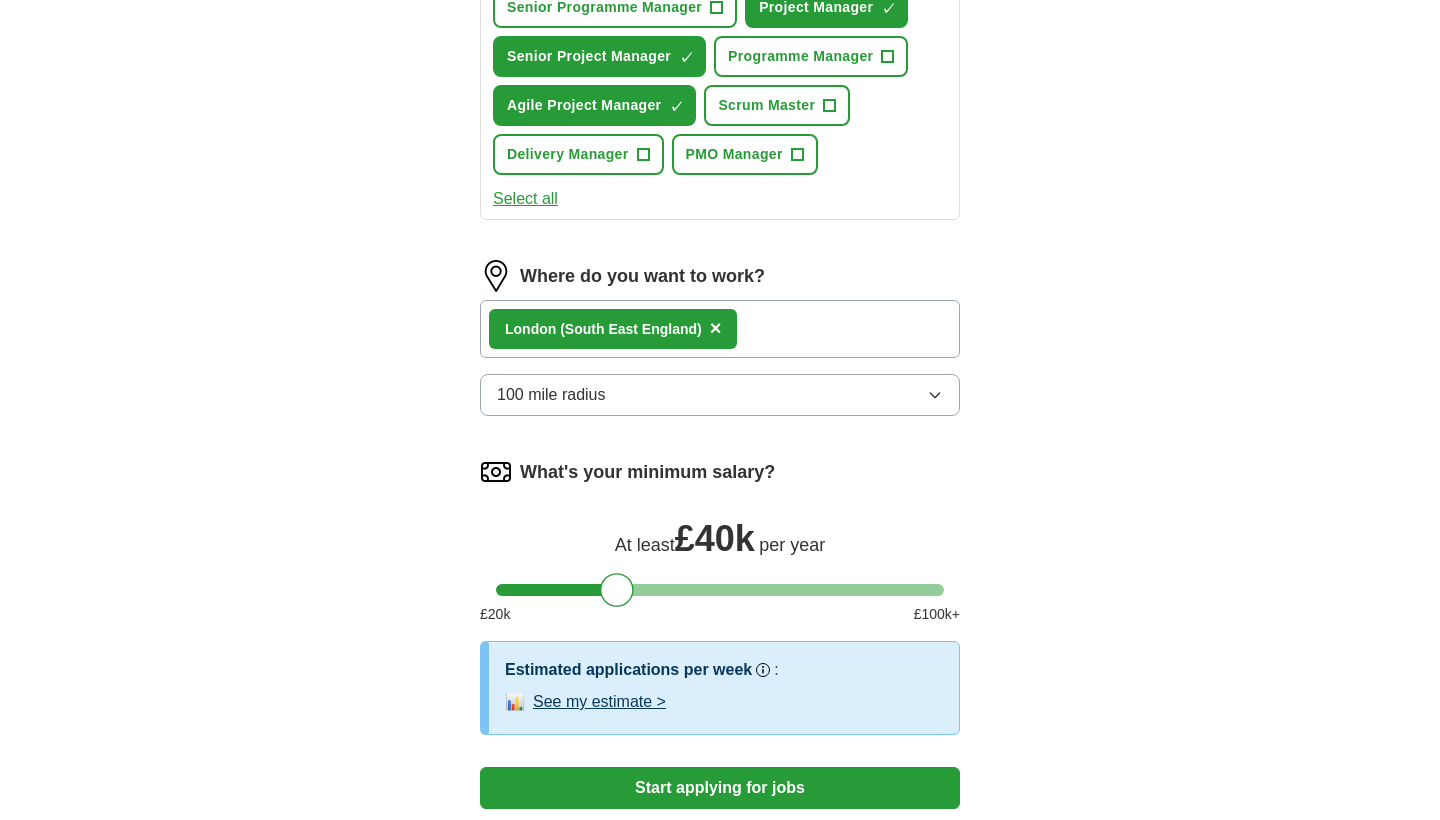 scroll, scrollTop: 1090, scrollLeft: 0, axis: vertical 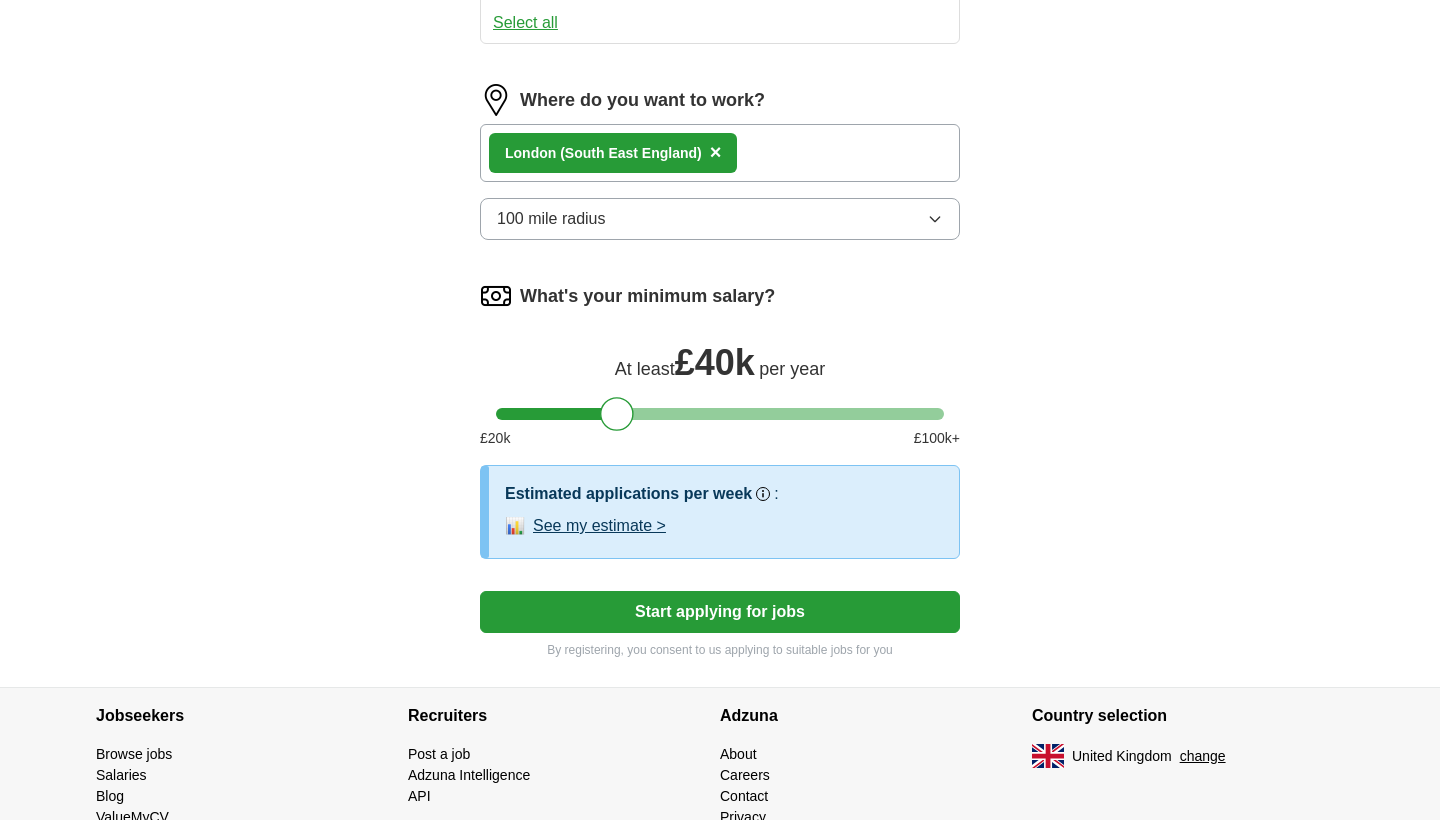 click on "Start applying for jobs" at bounding box center (720, 612) 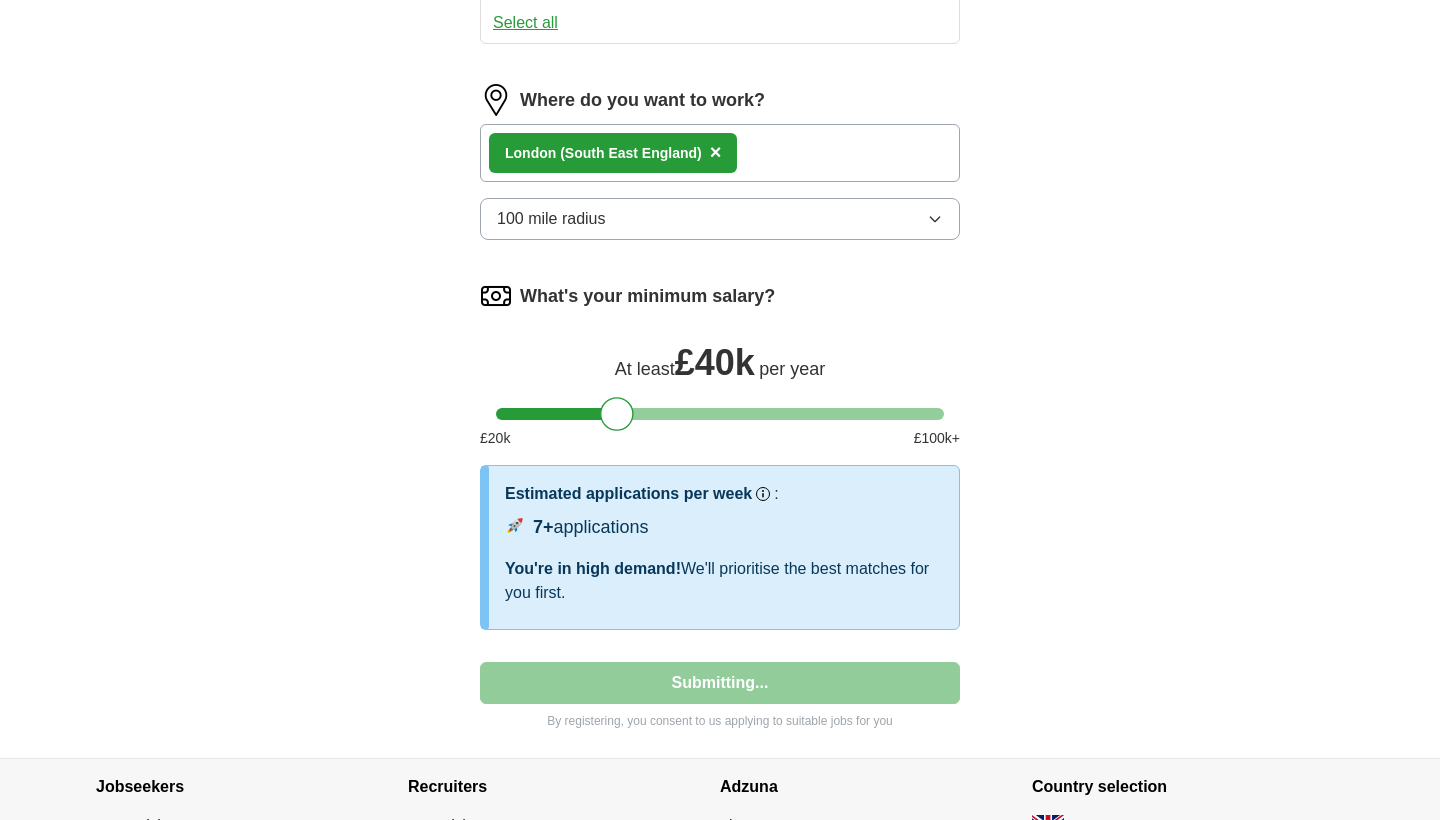 select on "**" 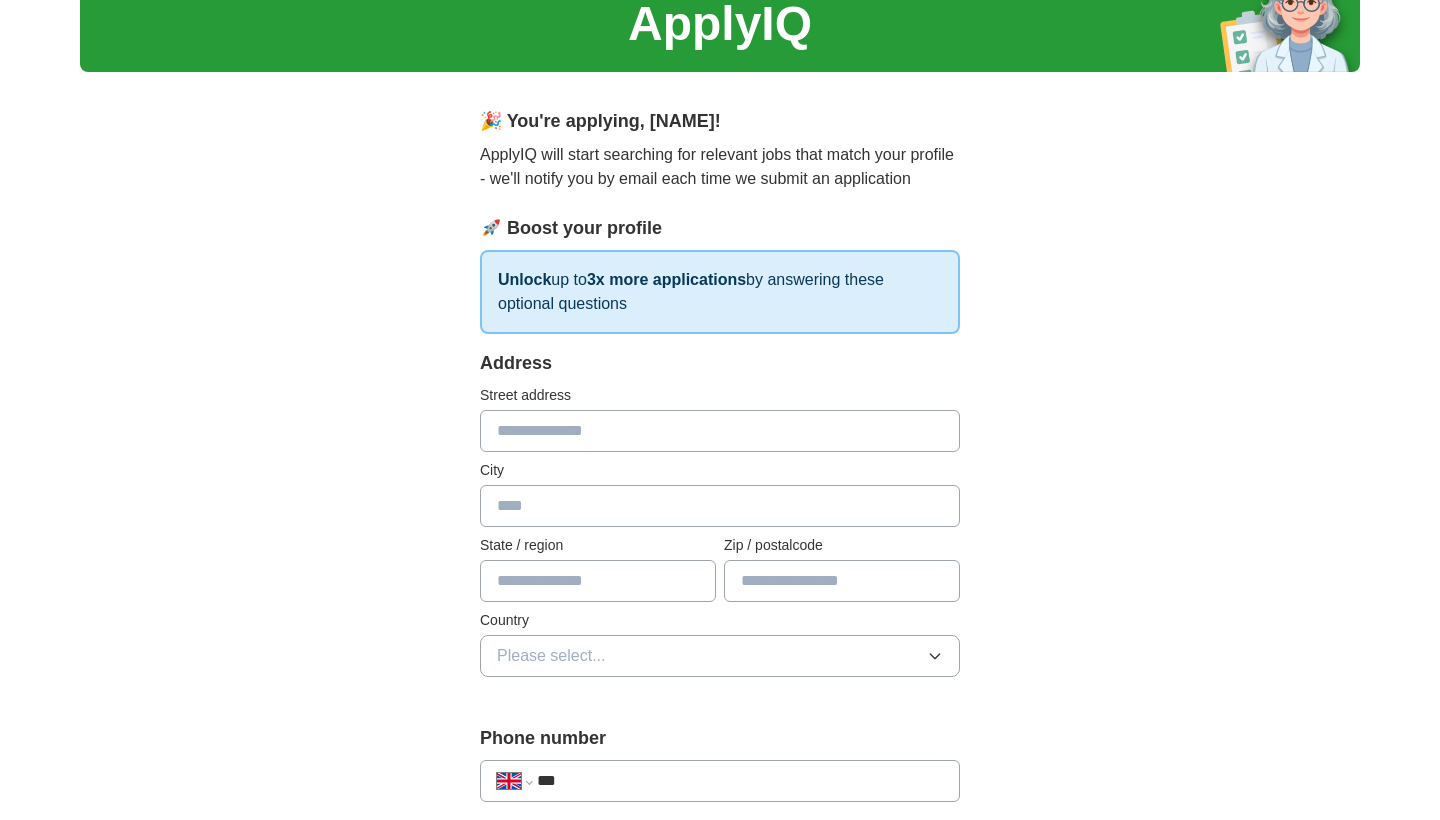 scroll, scrollTop: 127, scrollLeft: 0, axis: vertical 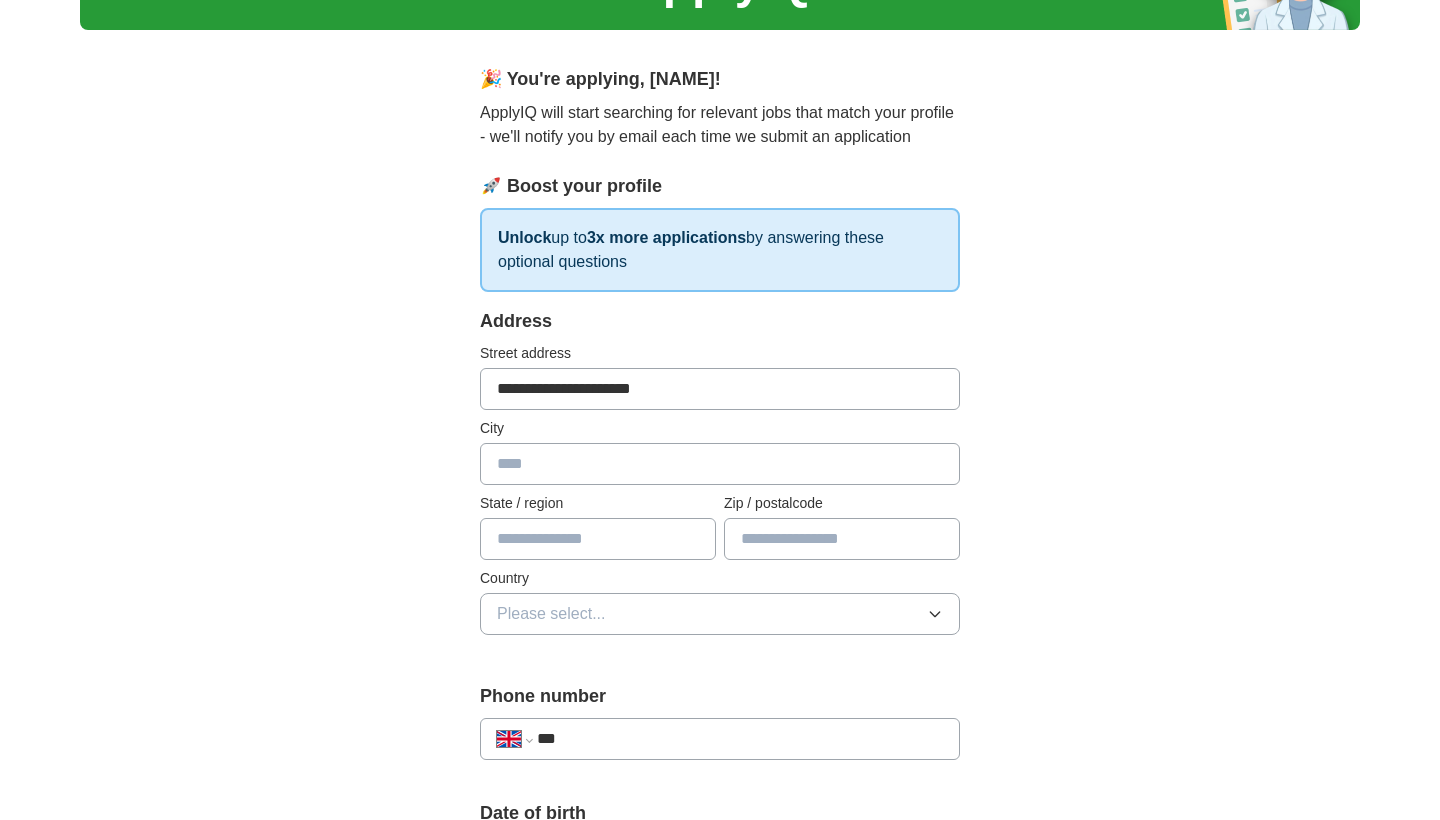 type on "**********" 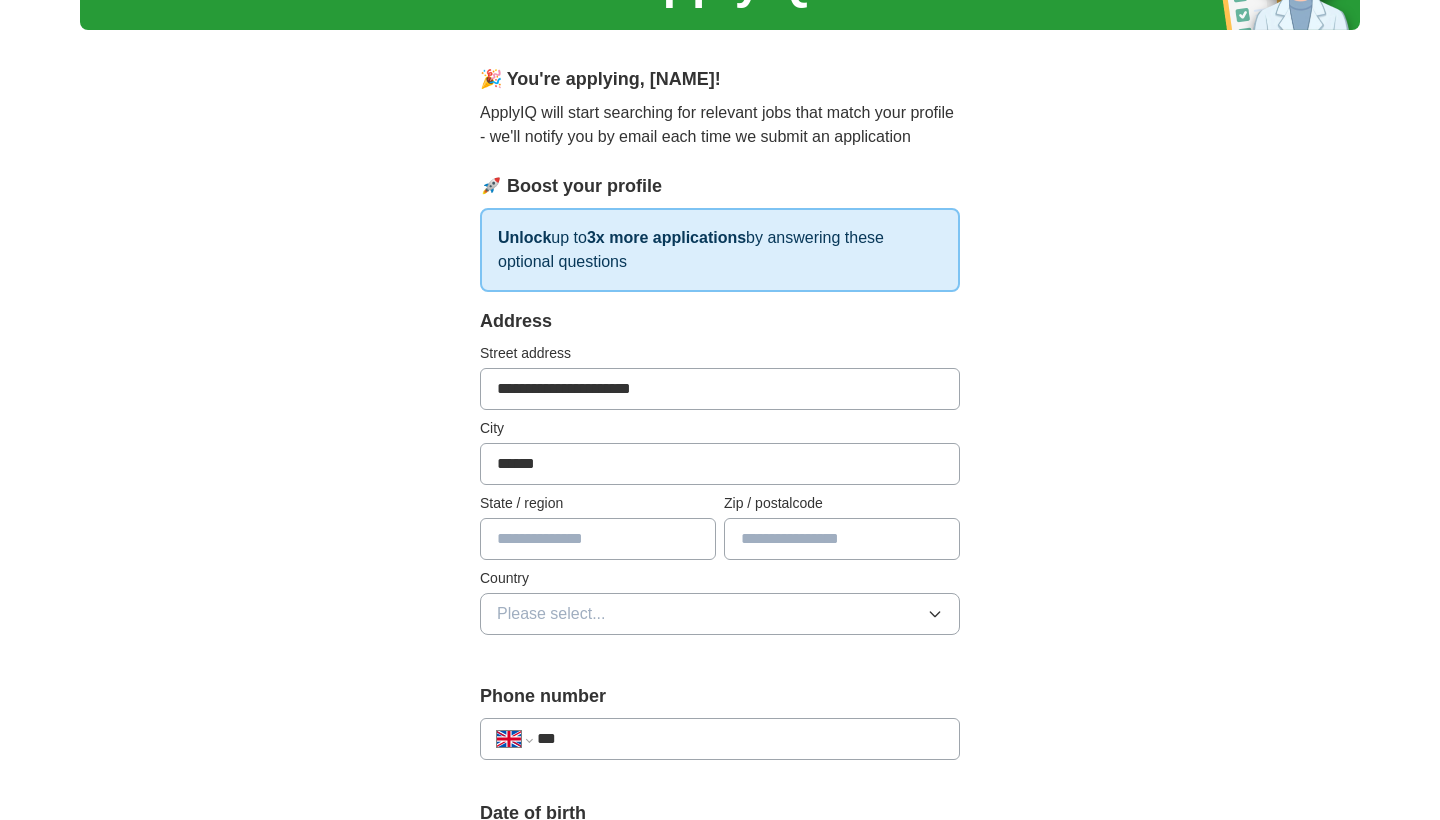 type on "******" 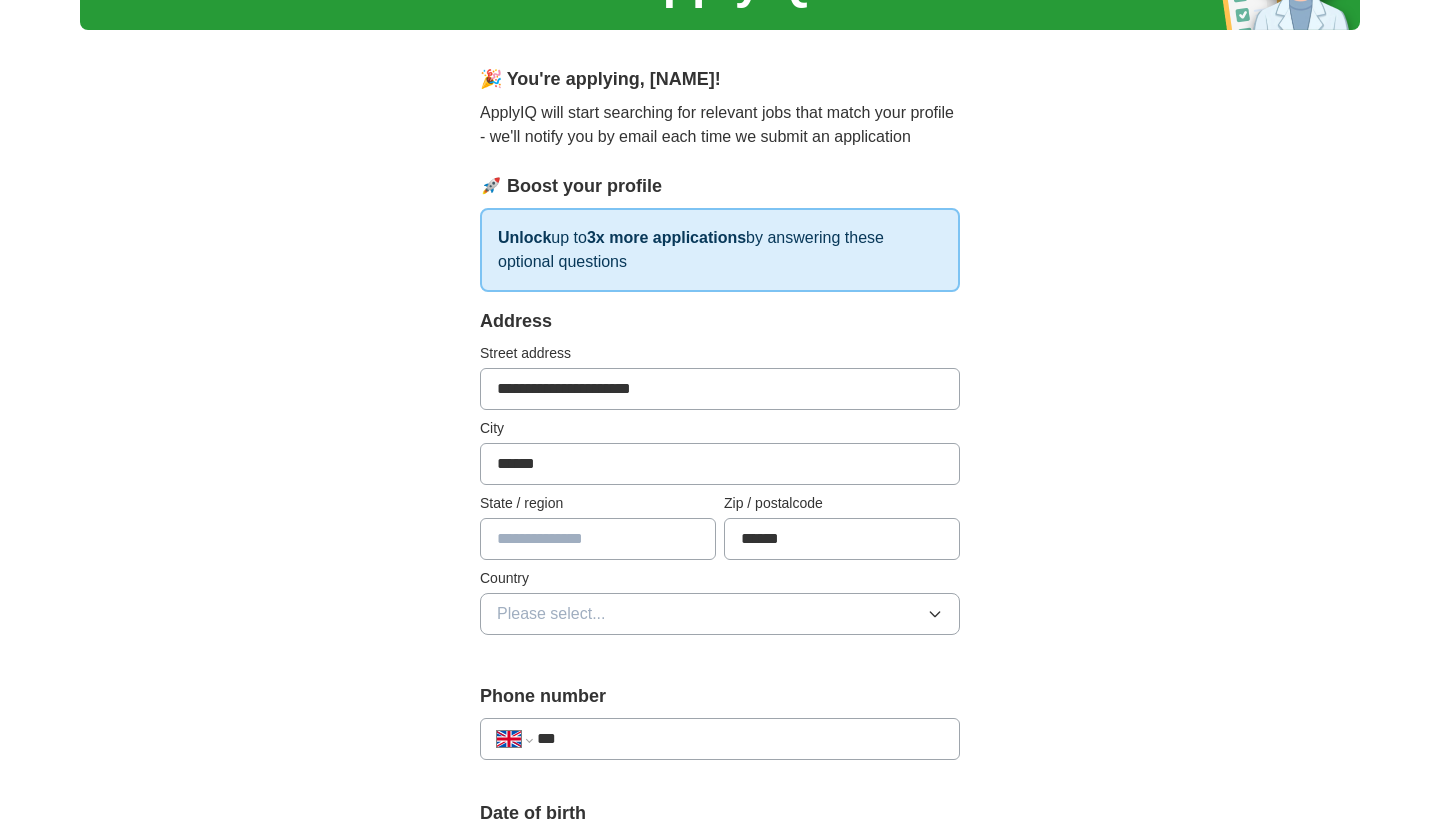type on "******" 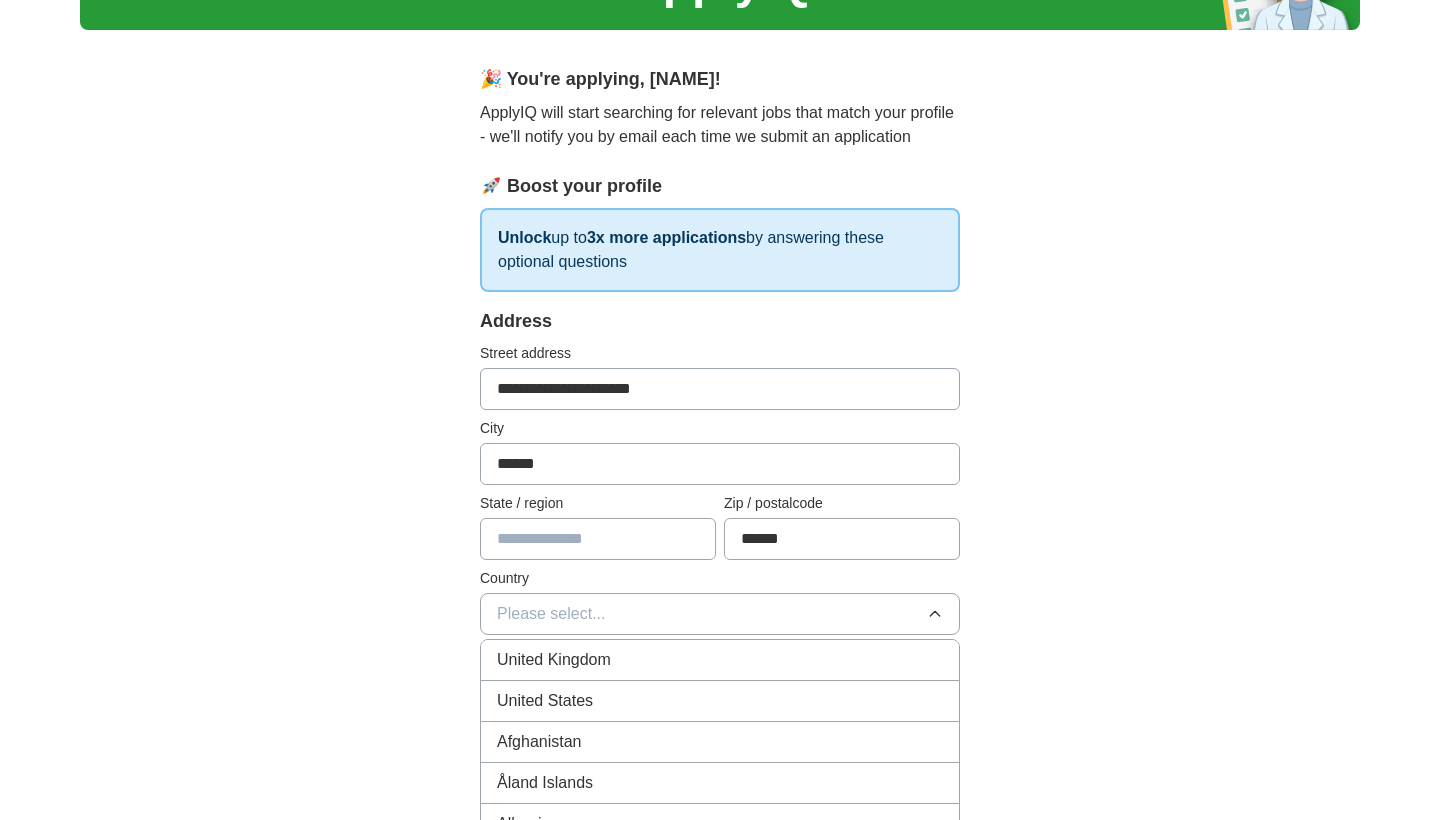 click on "United Kingdom" at bounding box center (720, 660) 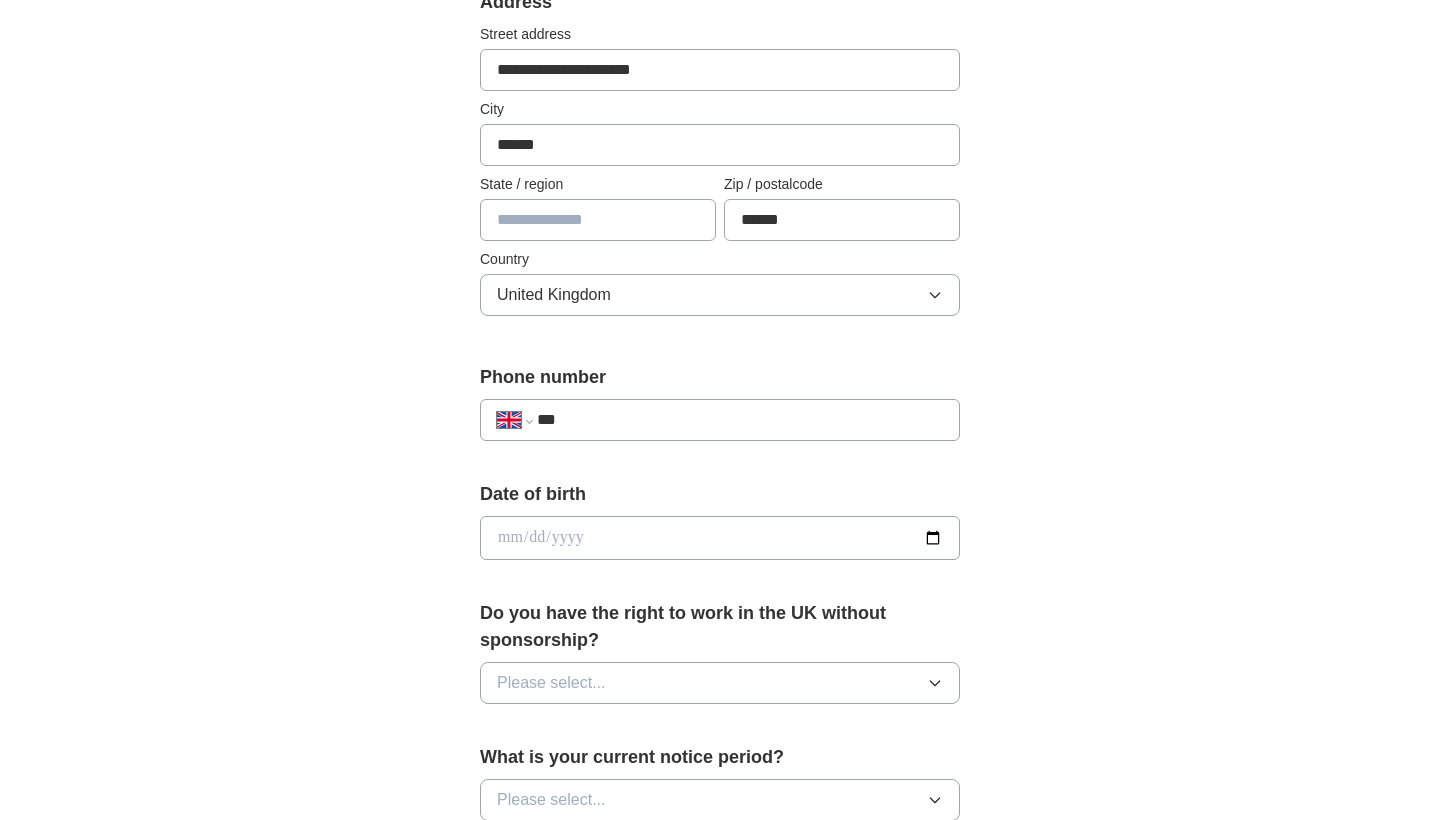 scroll, scrollTop: 479, scrollLeft: 0, axis: vertical 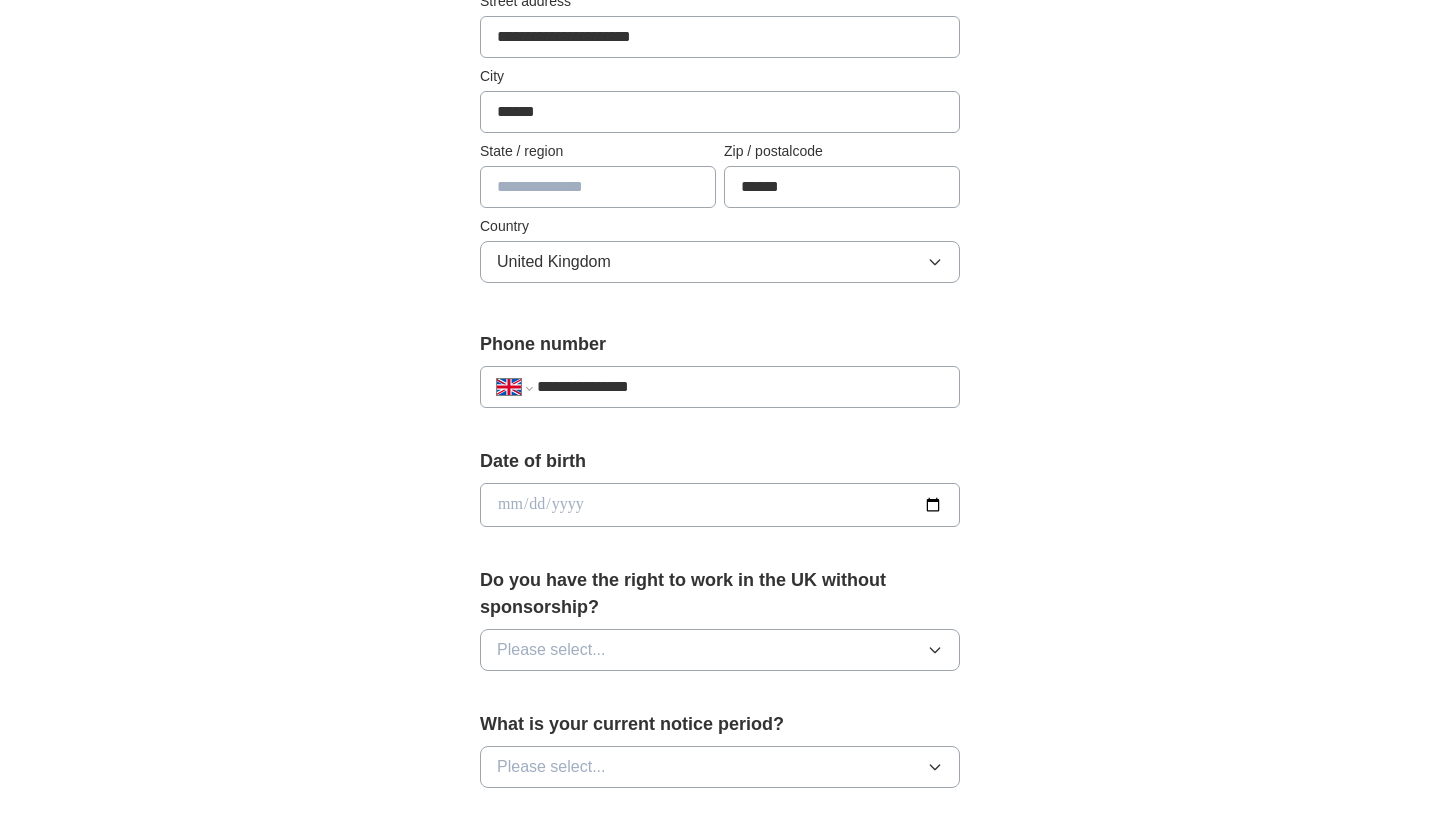 type on "**********" 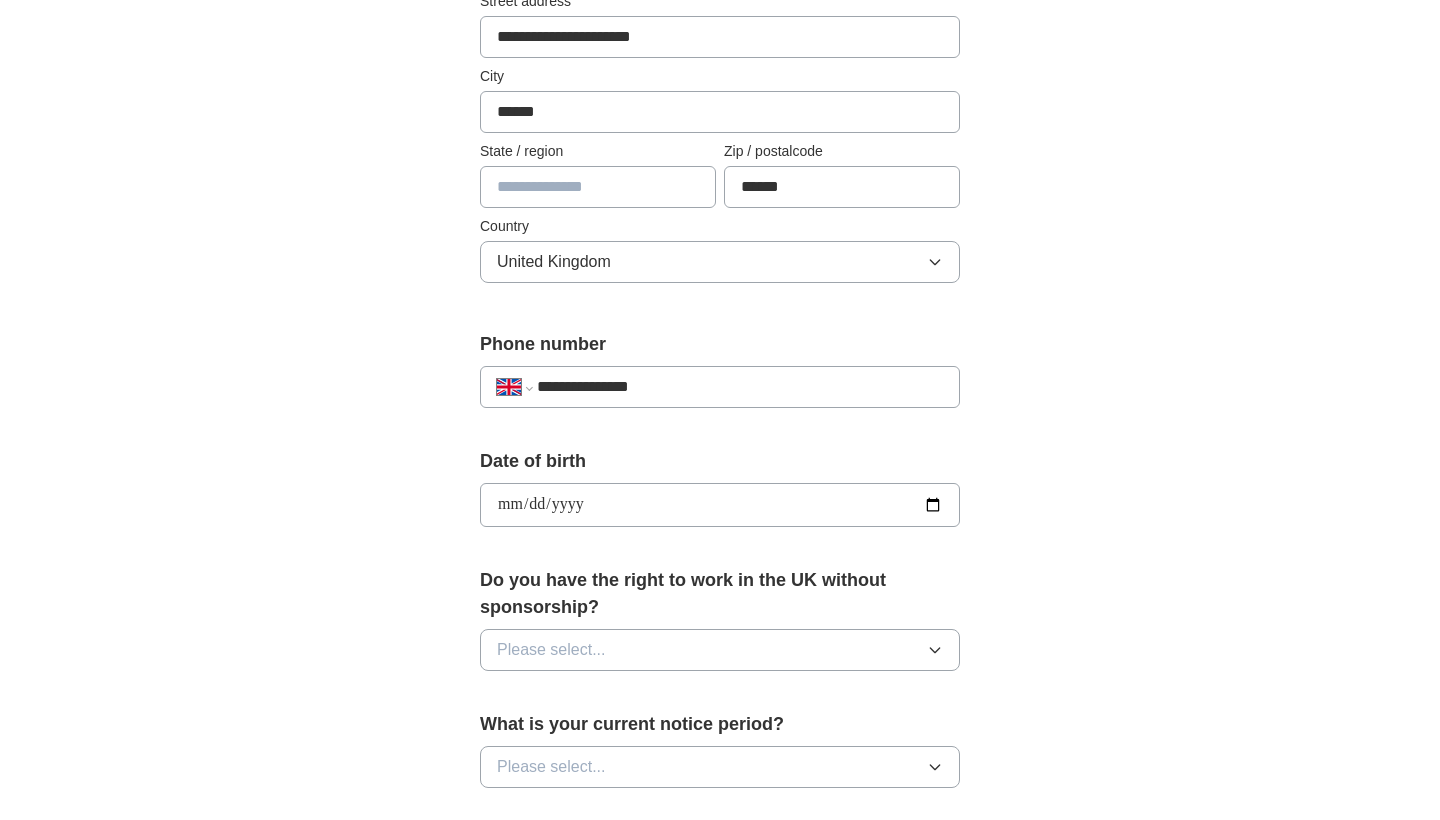 click on "**********" at bounding box center [720, 505] 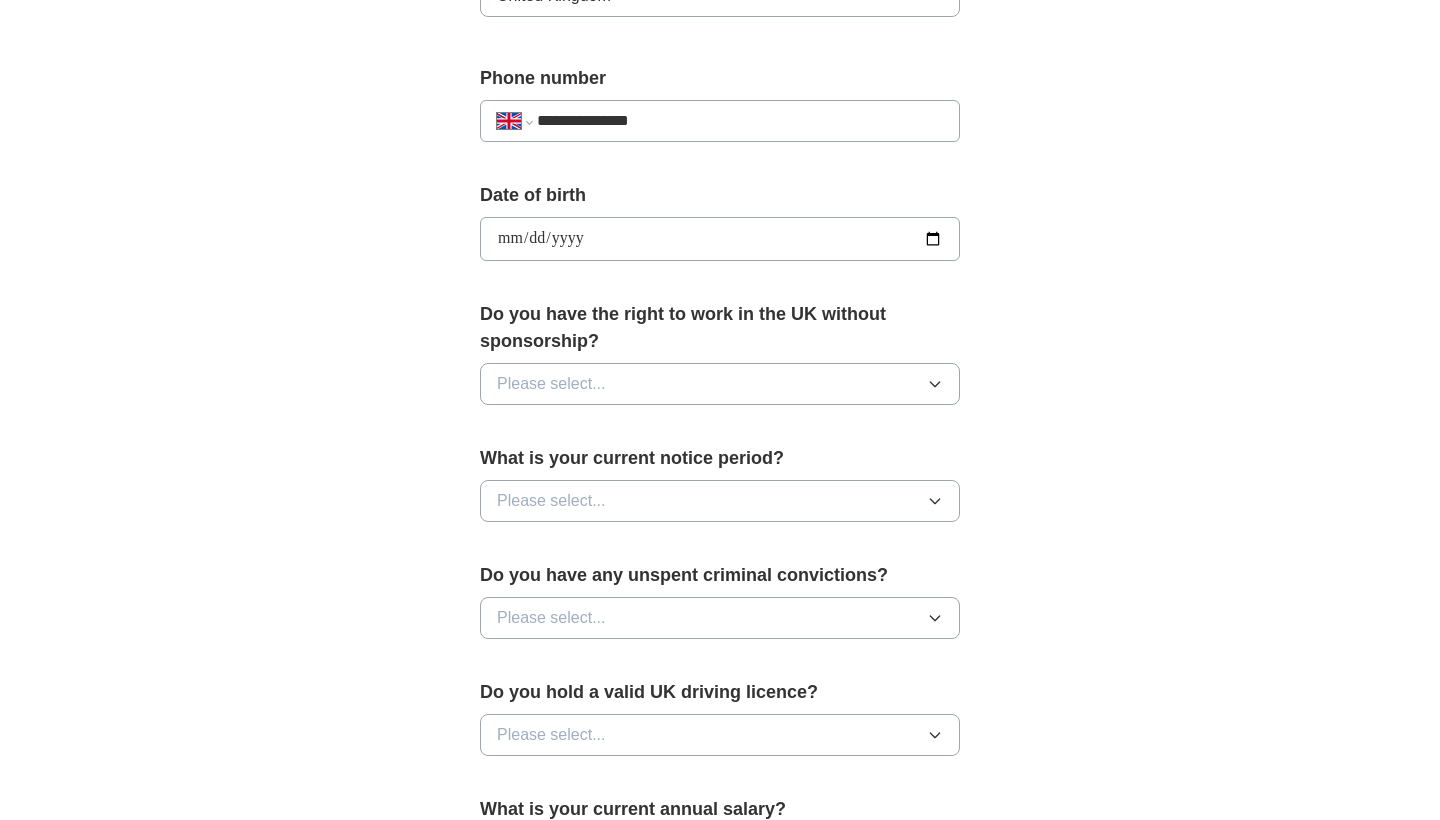 scroll, scrollTop: 745, scrollLeft: 0, axis: vertical 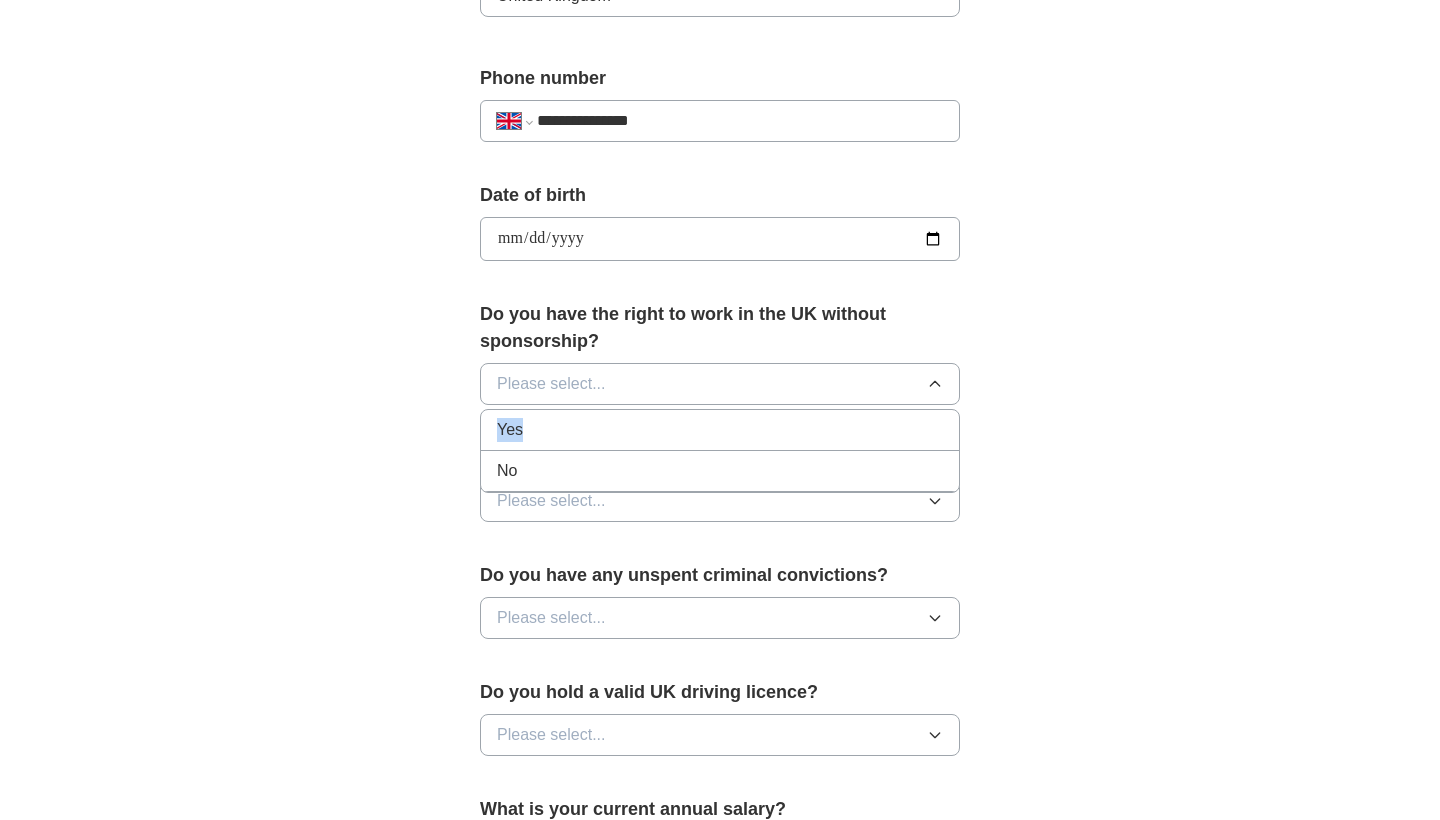 click on "Yes" at bounding box center (720, 430) 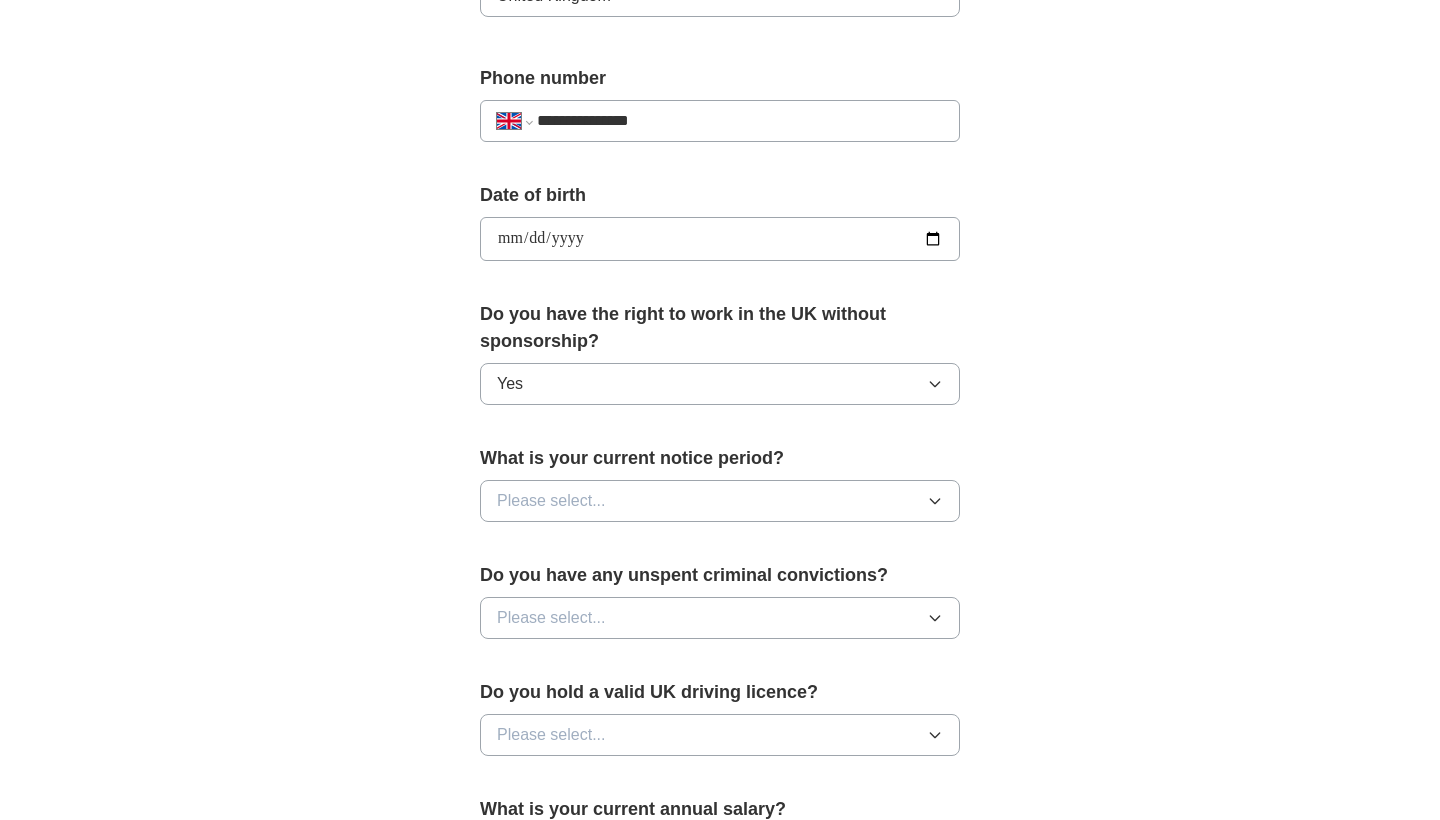 click on "Please select..." at bounding box center [720, 501] 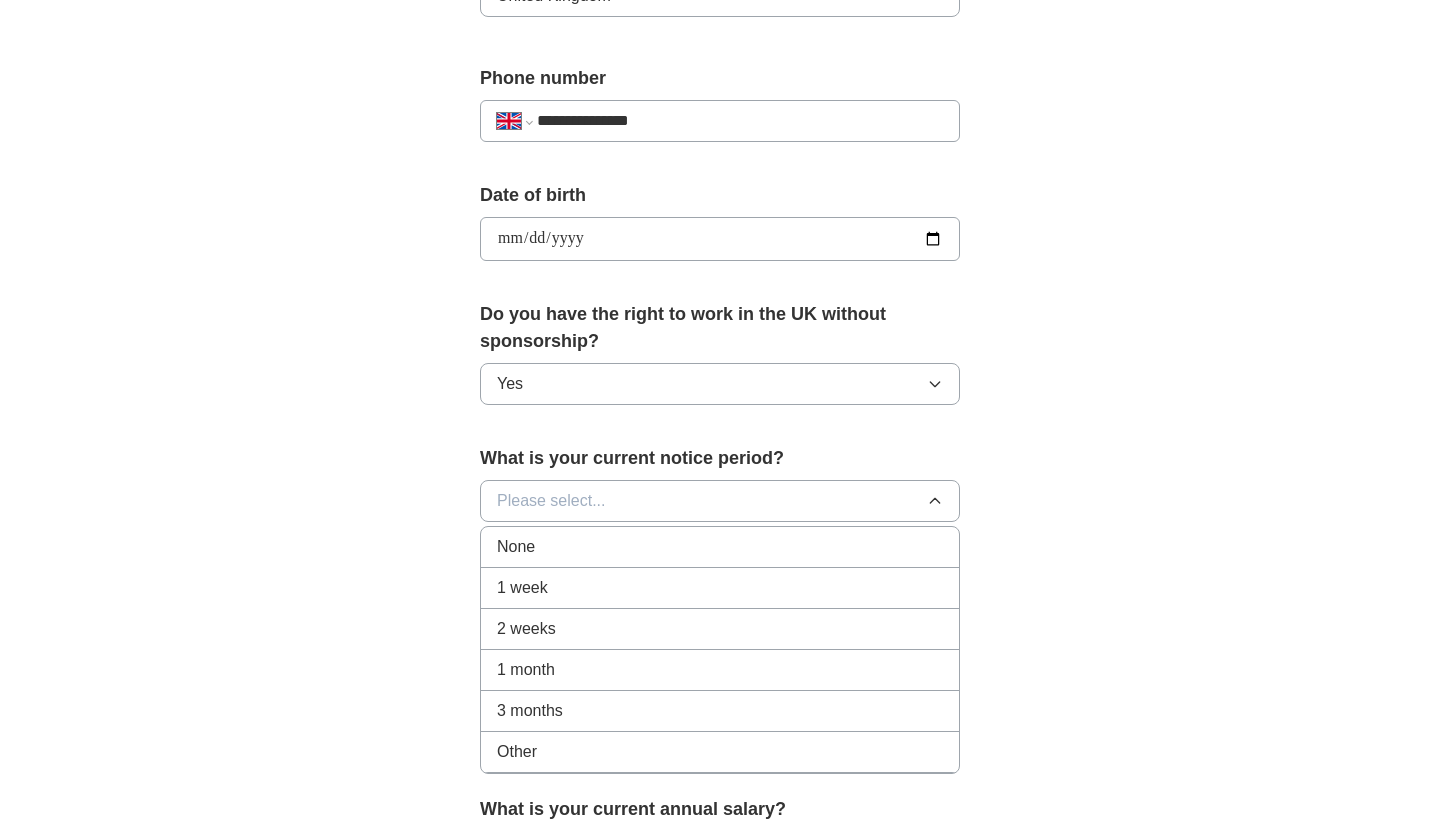 click on "None" at bounding box center [720, 547] 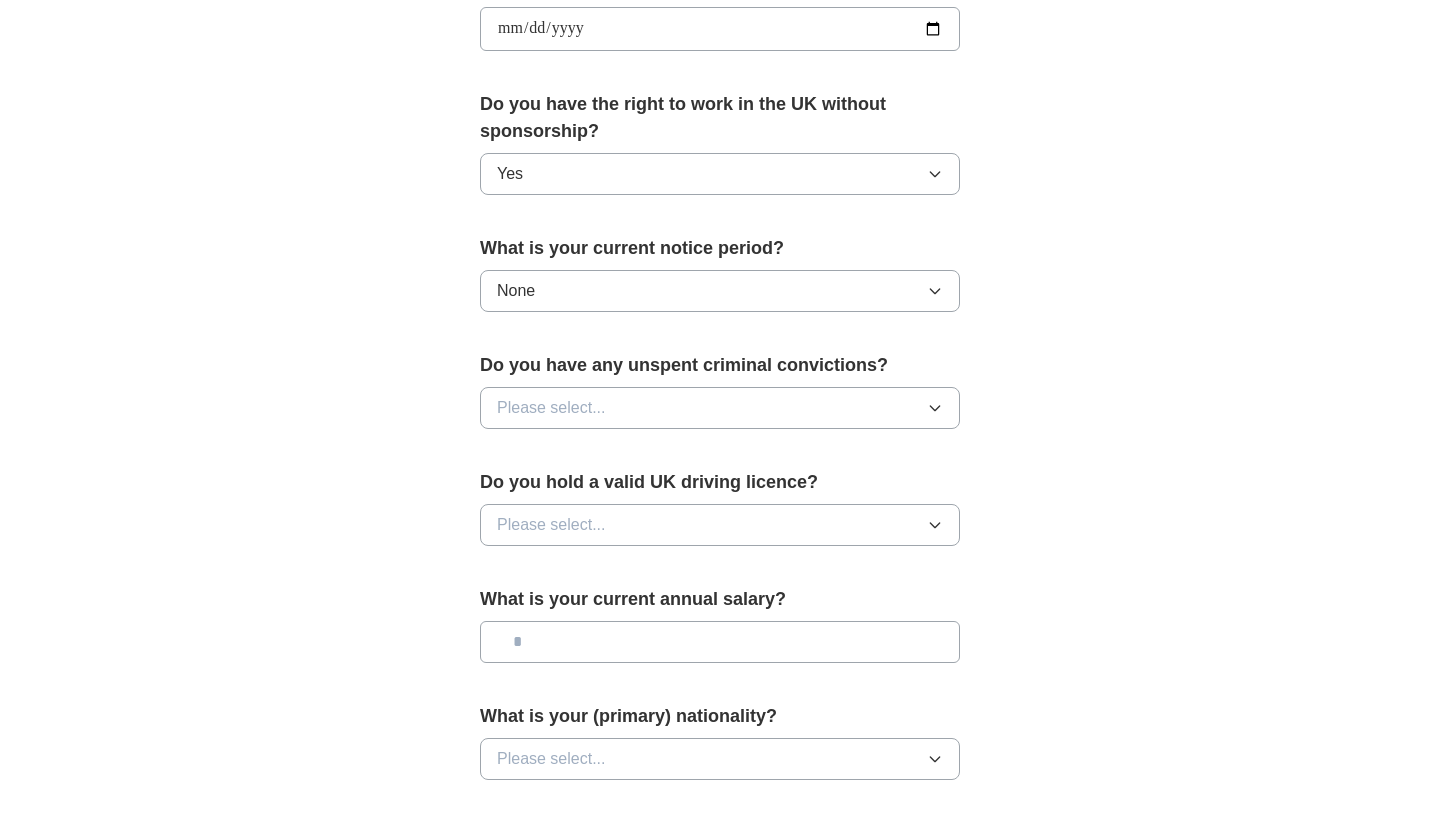 scroll, scrollTop: 960, scrollLeft: 0, axis: vertical 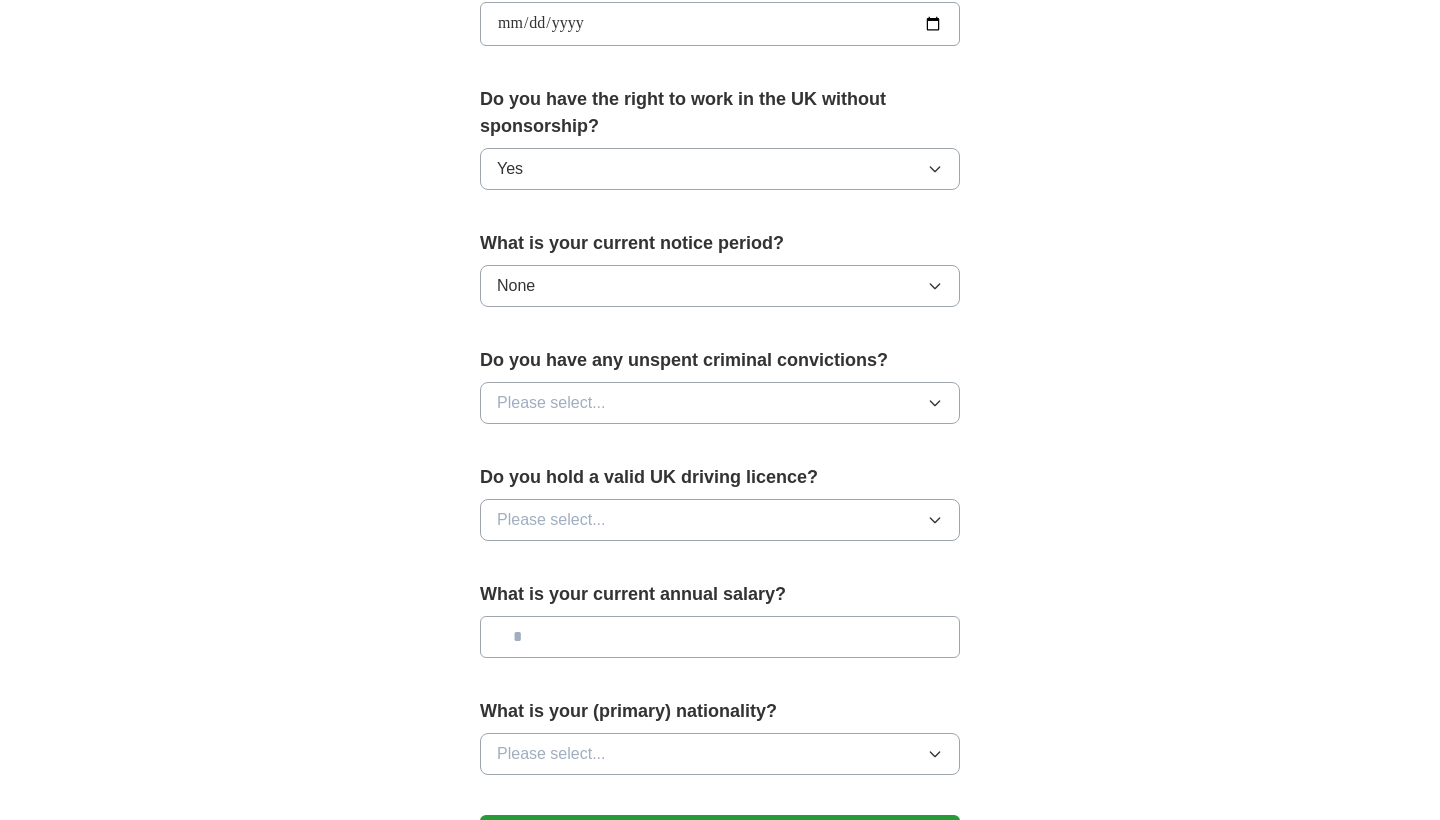 click on "Please select..." at bounding box center [720, 403] 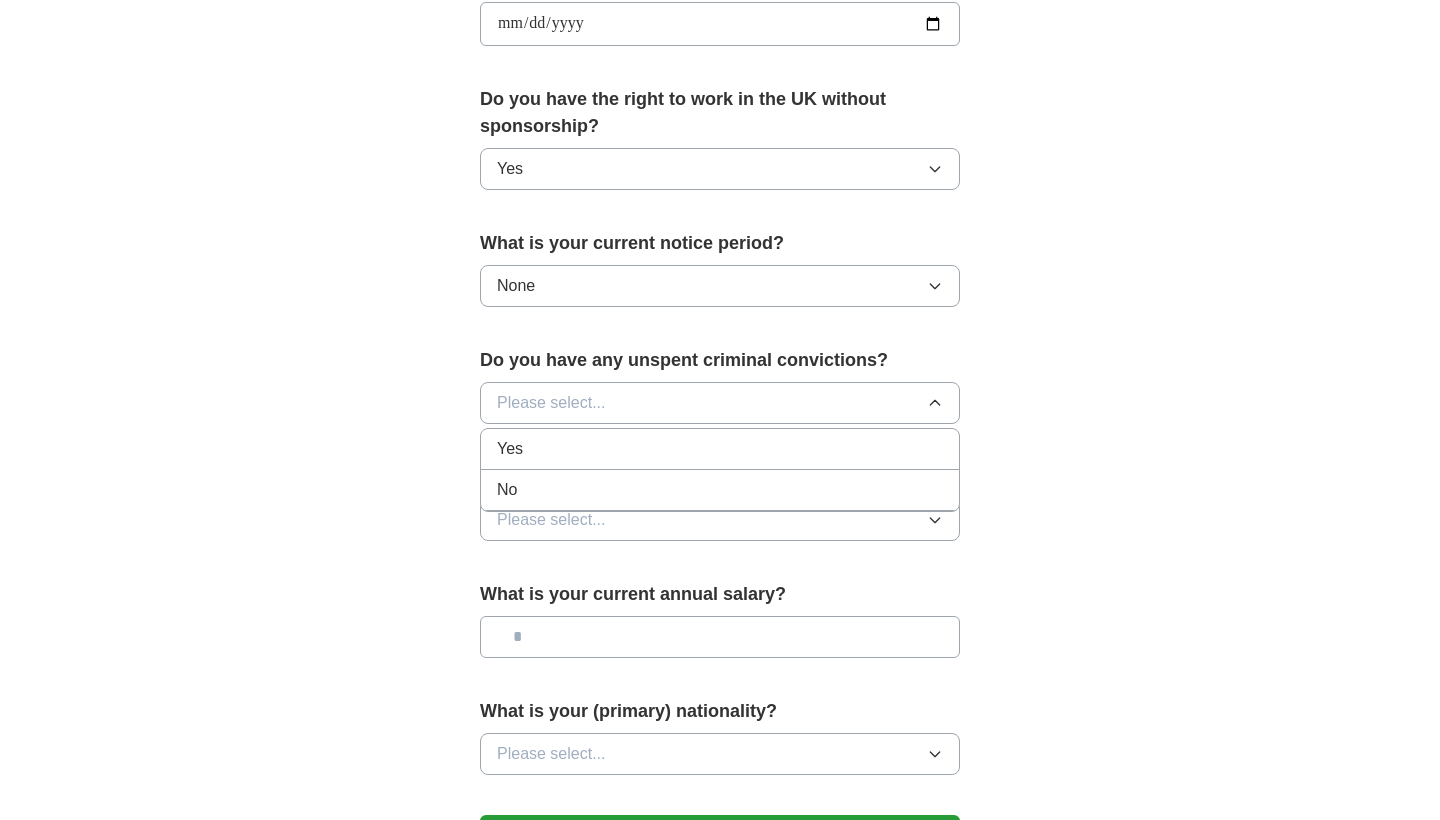 click on "No" at bounding box center (720, 490) 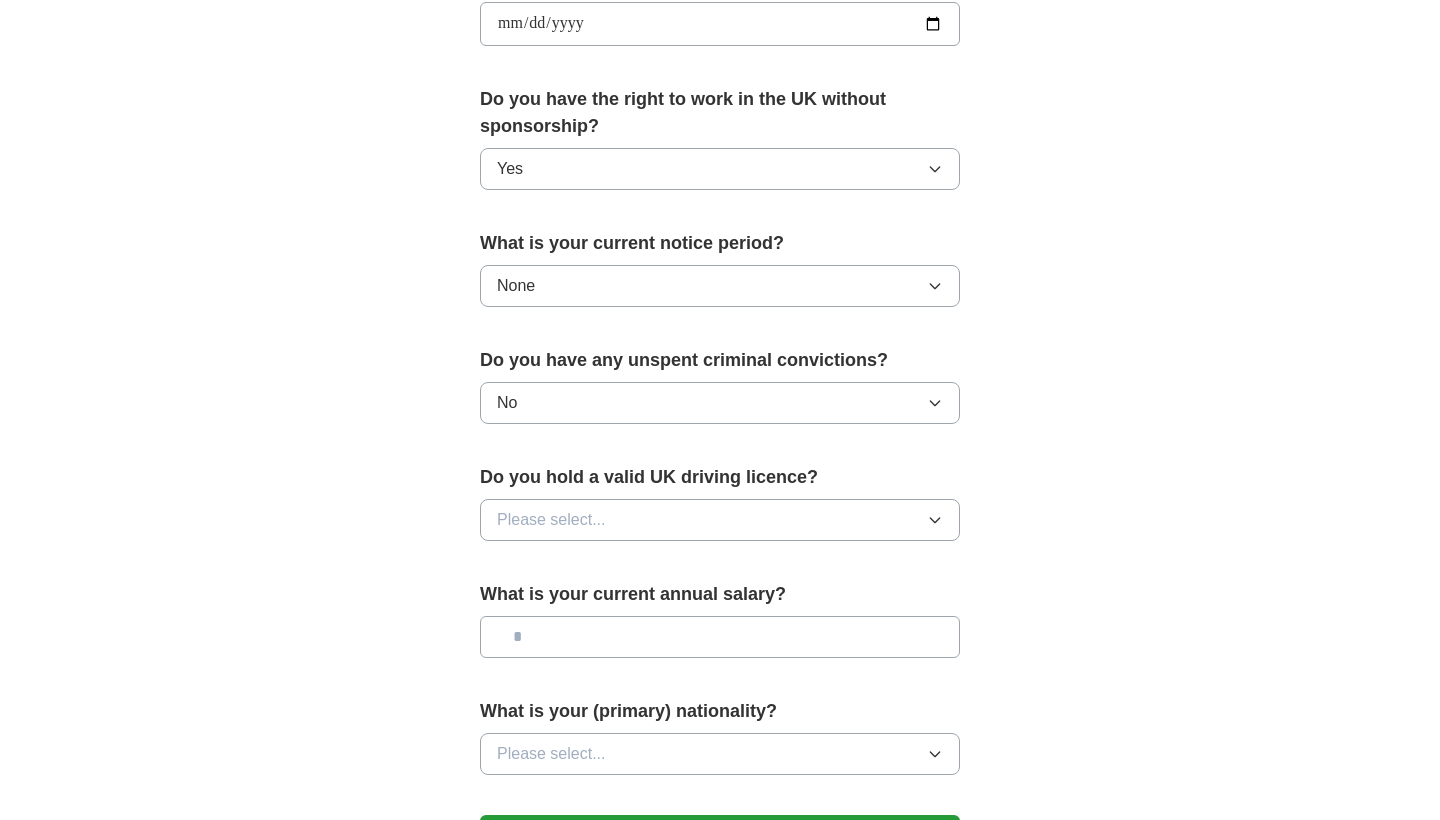 click on "Please select..." at bounding box center (720, 520) 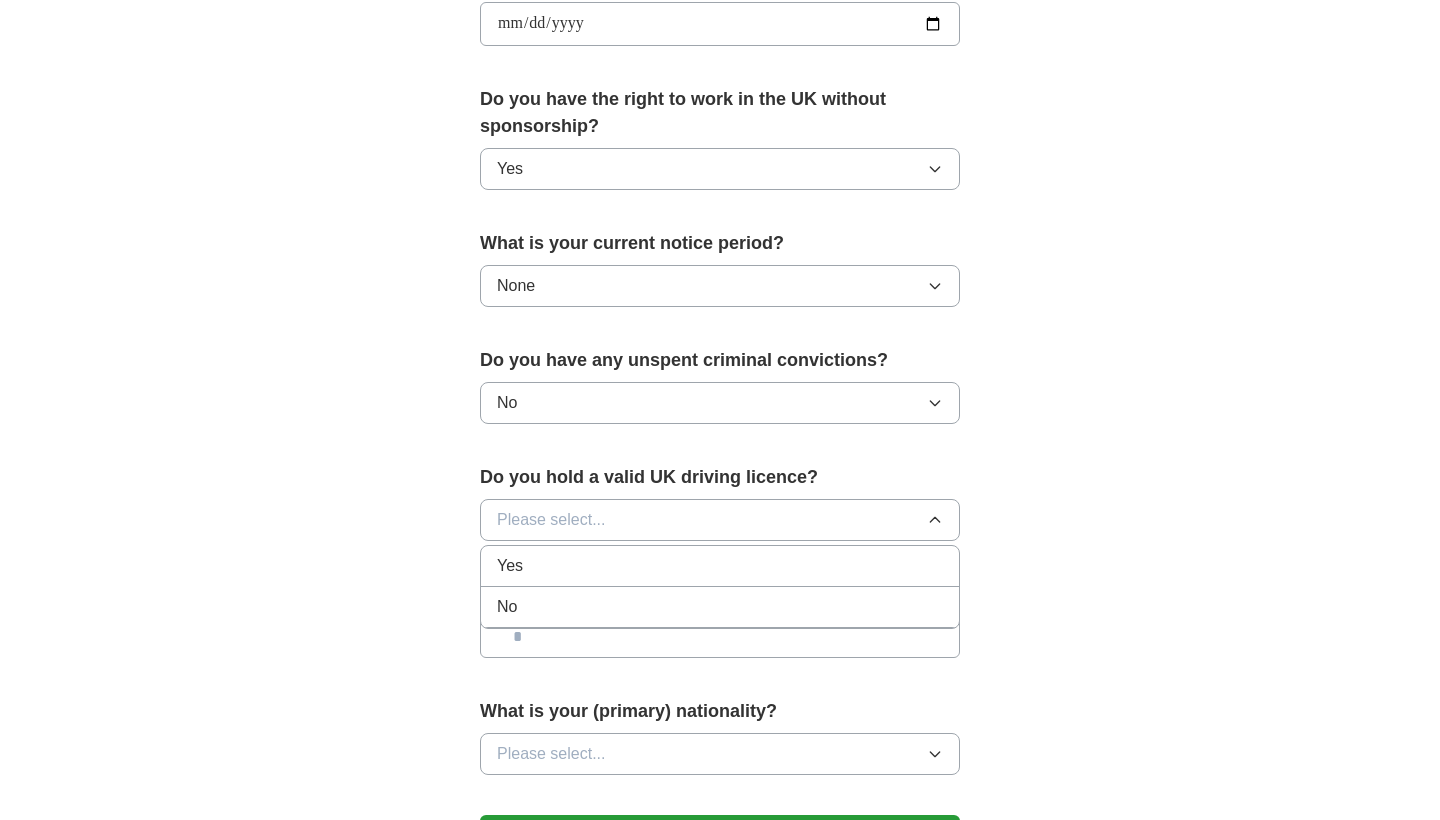 click on "Yes" at bounding box center [720, 566] 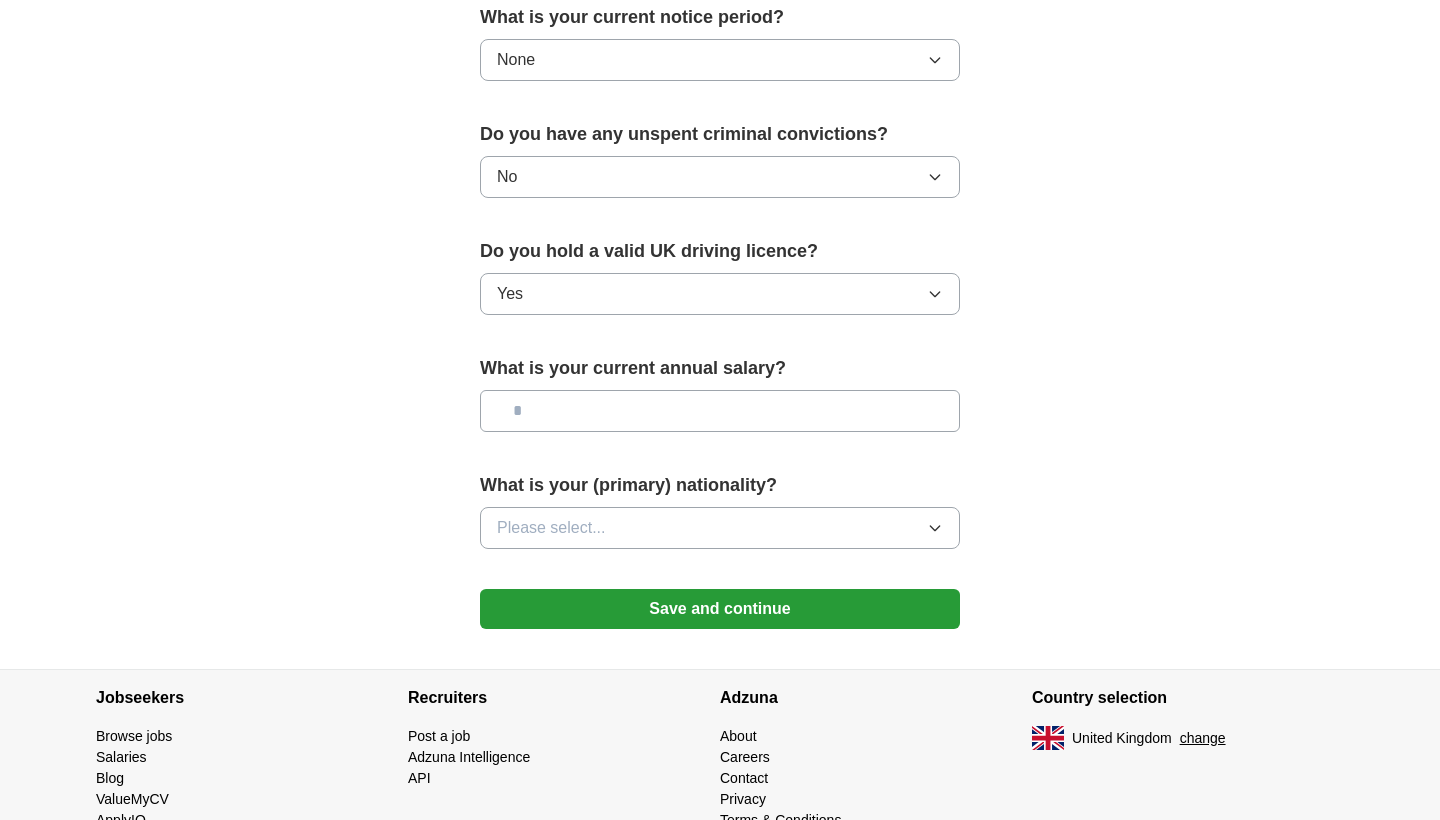 scroll, scrollTop: 1199, scrollLeft: 0, axis: vertical 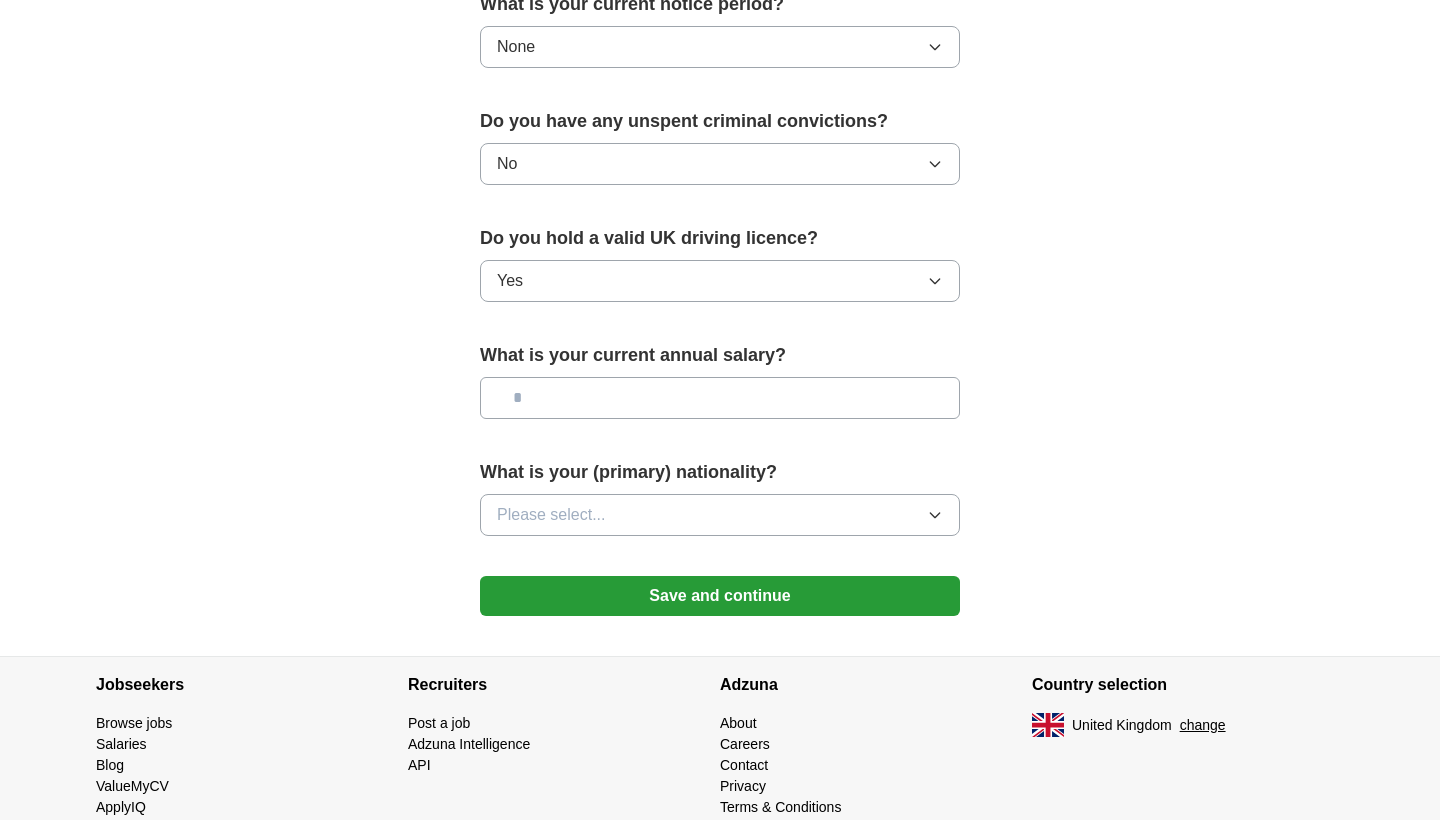 click at bounding box center (720, 398) 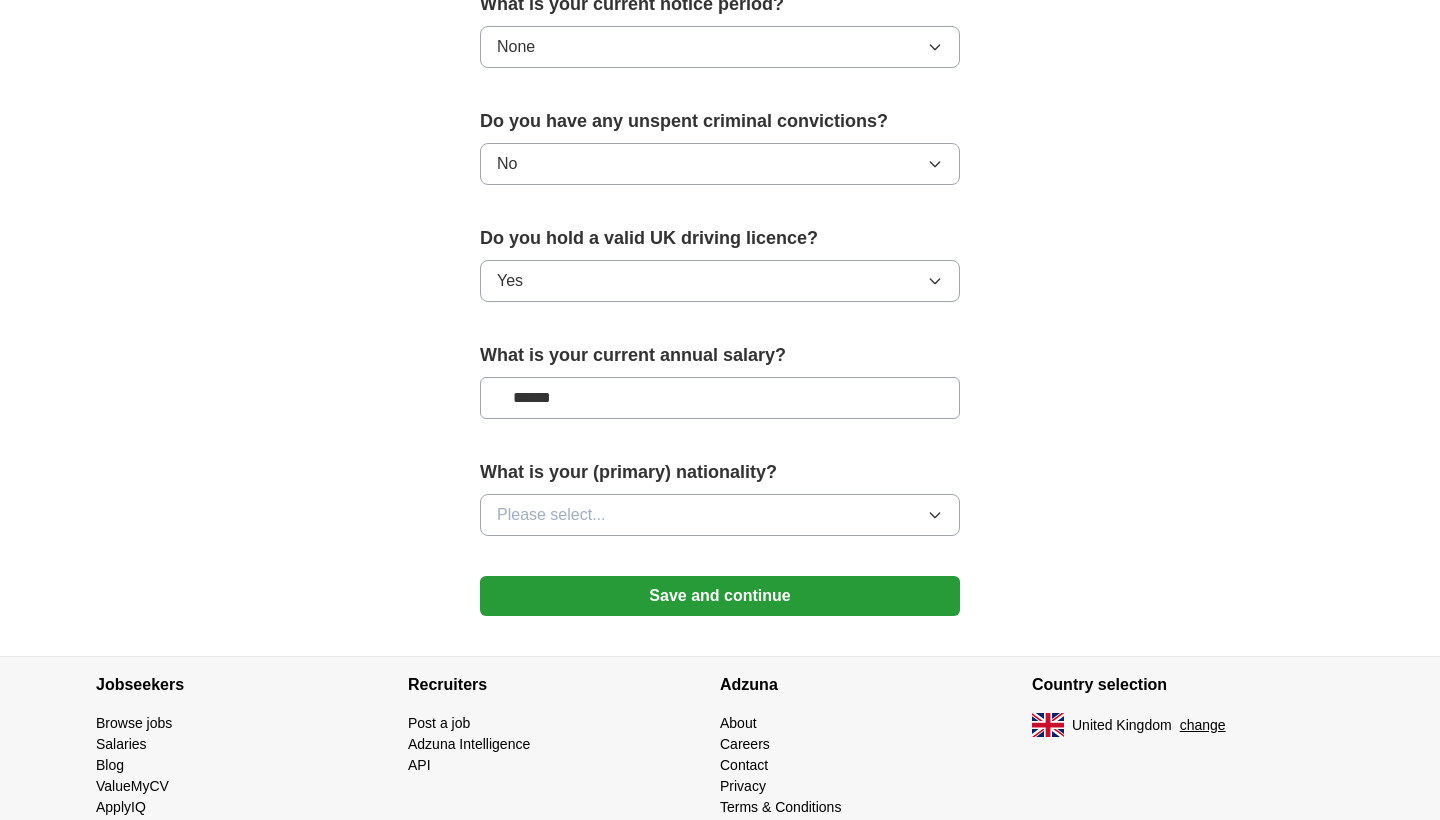 type on "*******" 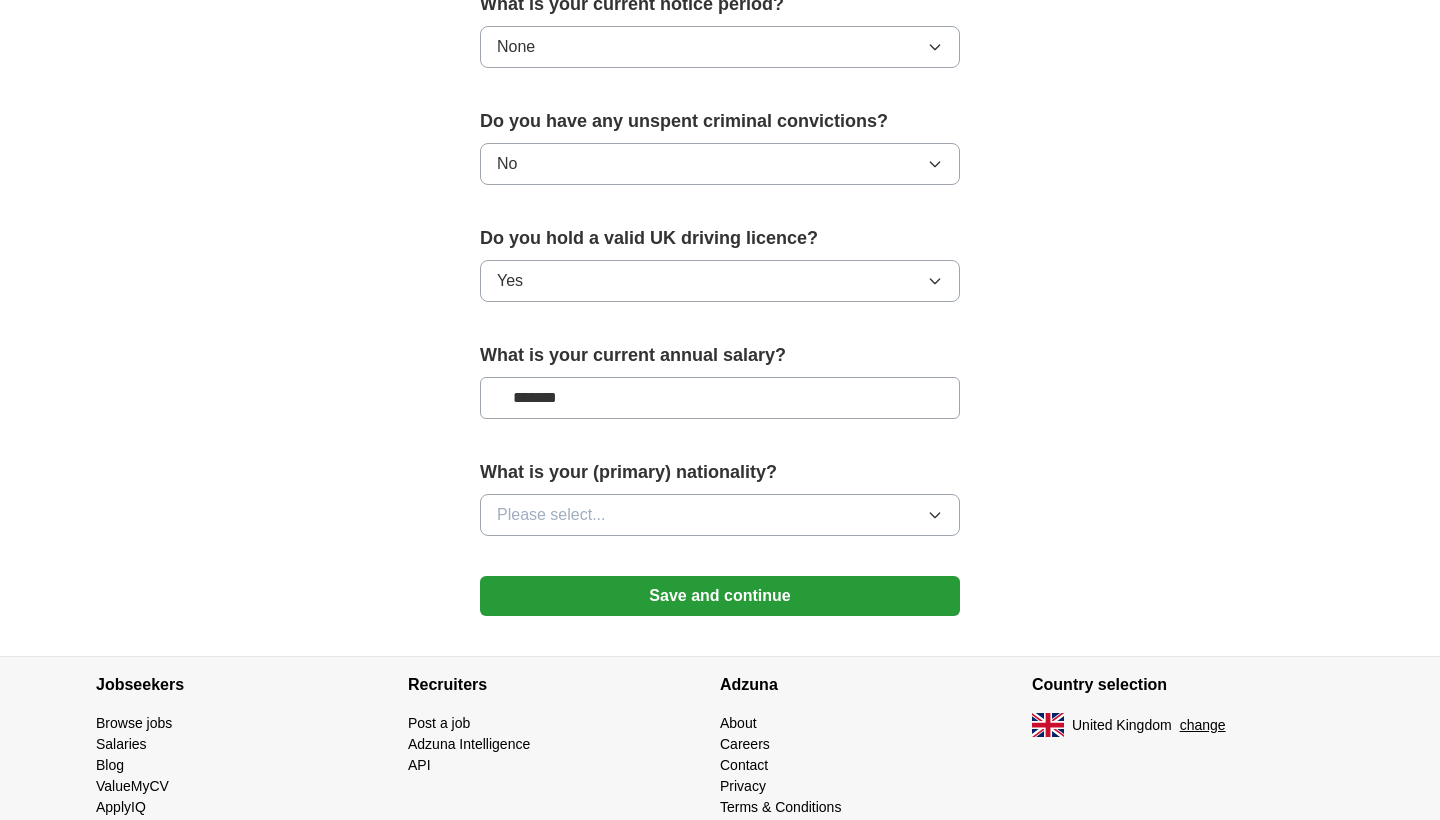 click on "Please select..." at bounding box center [720, 515] 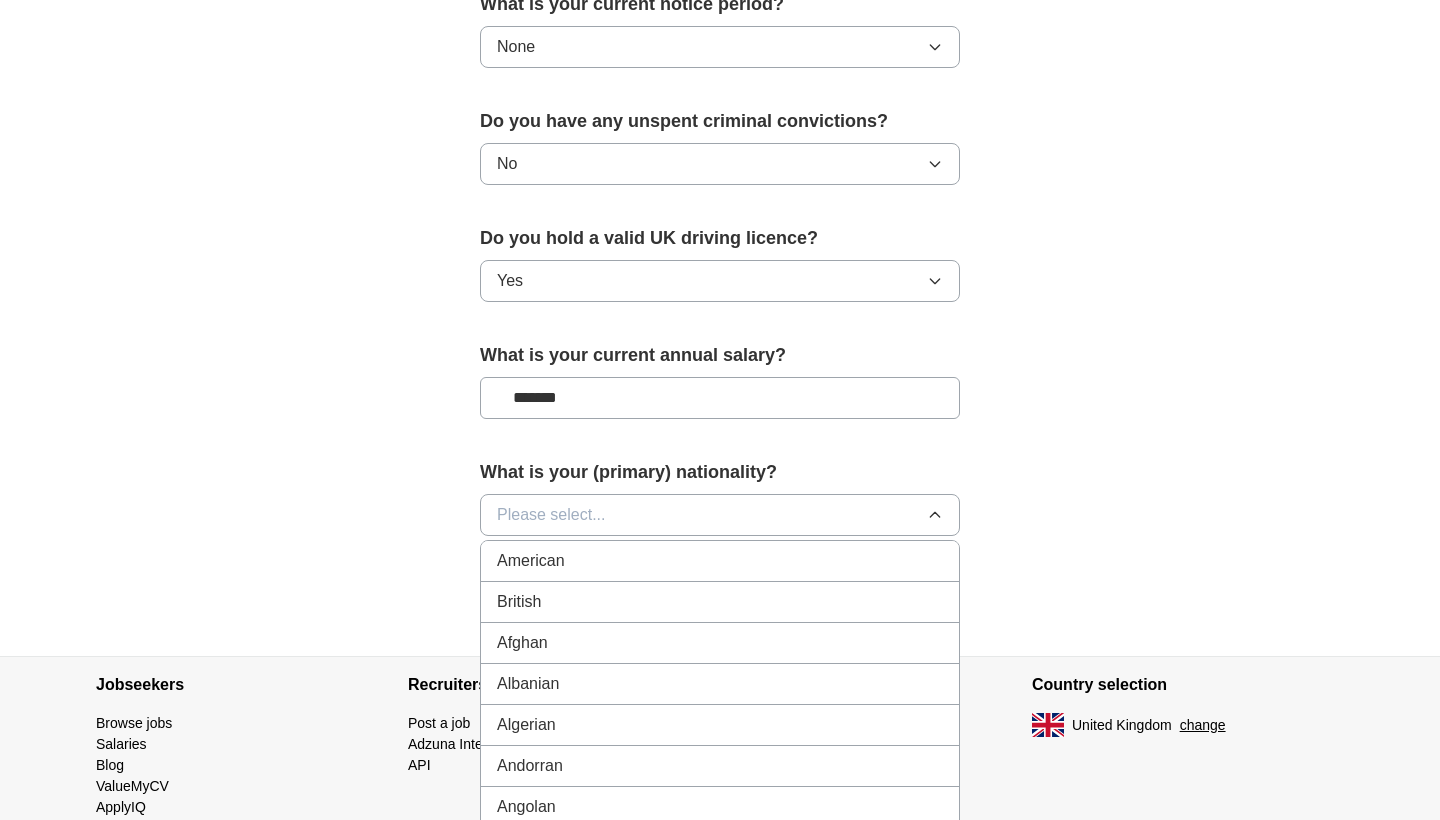 click on "Please select..." at bounding box center (720, 515) 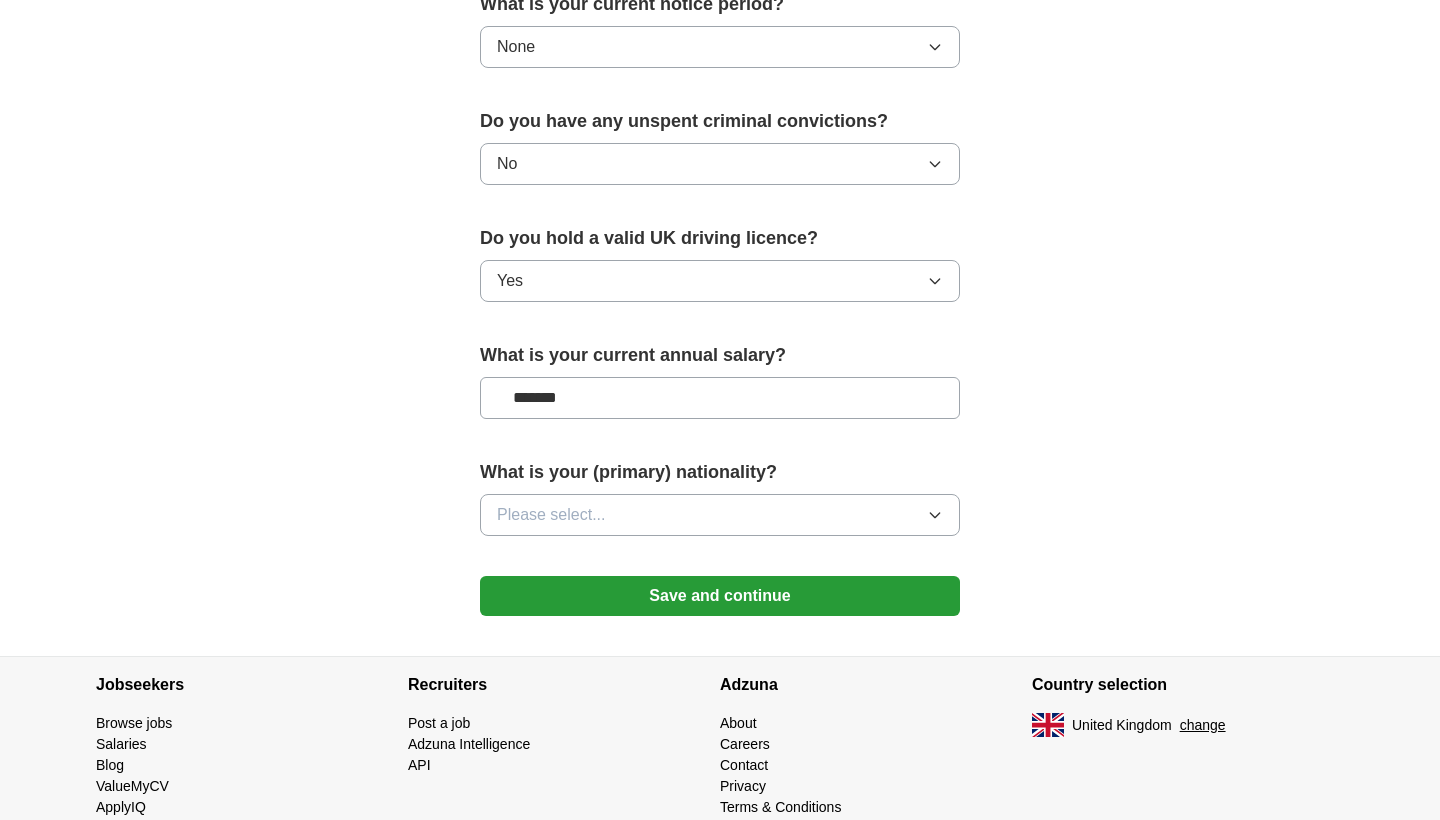 click on "Please select..." at bounding box center [720, 515] 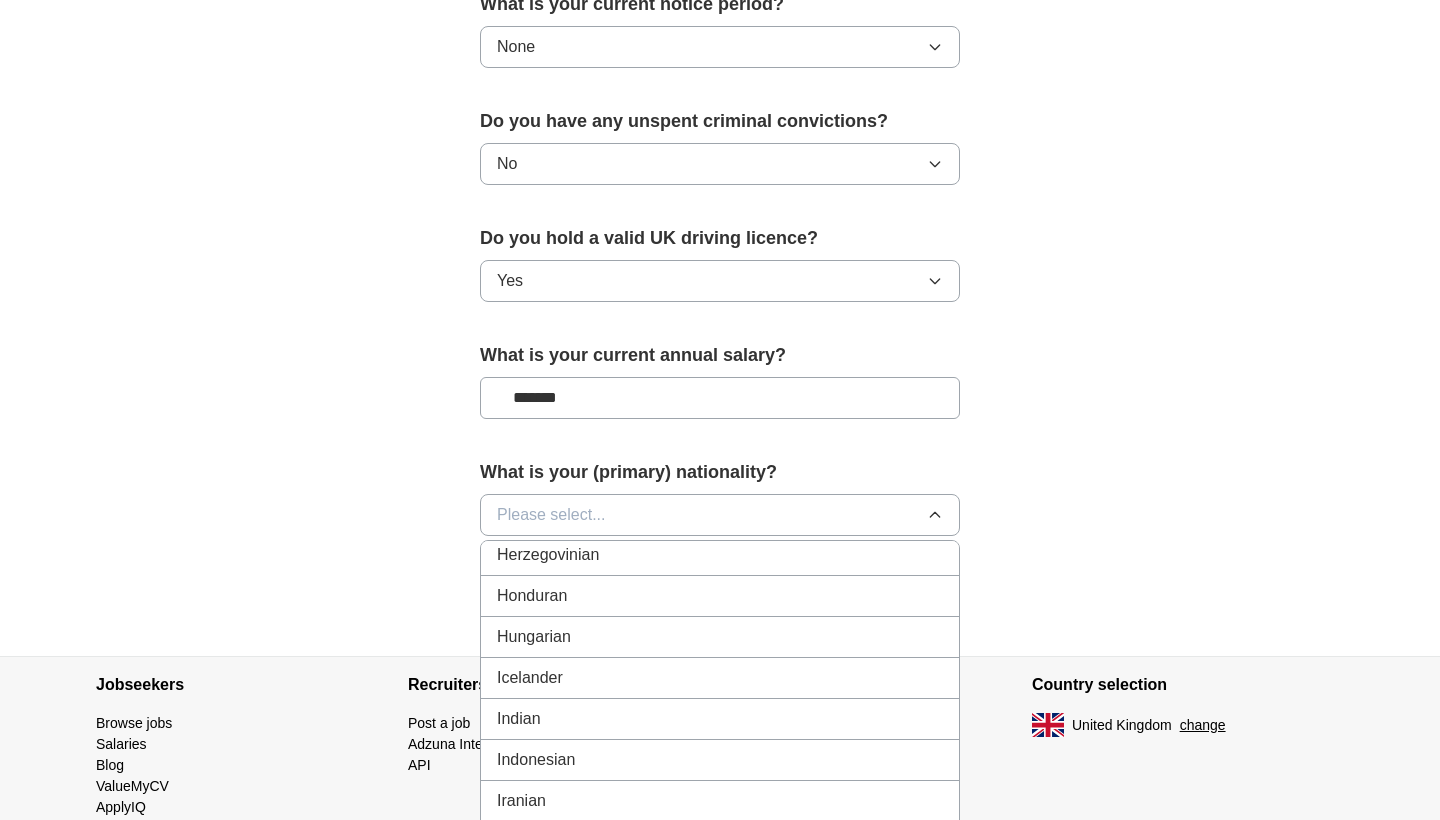 scroll, scrollTop: 3134, scrollLeft: 0, axis: vertical 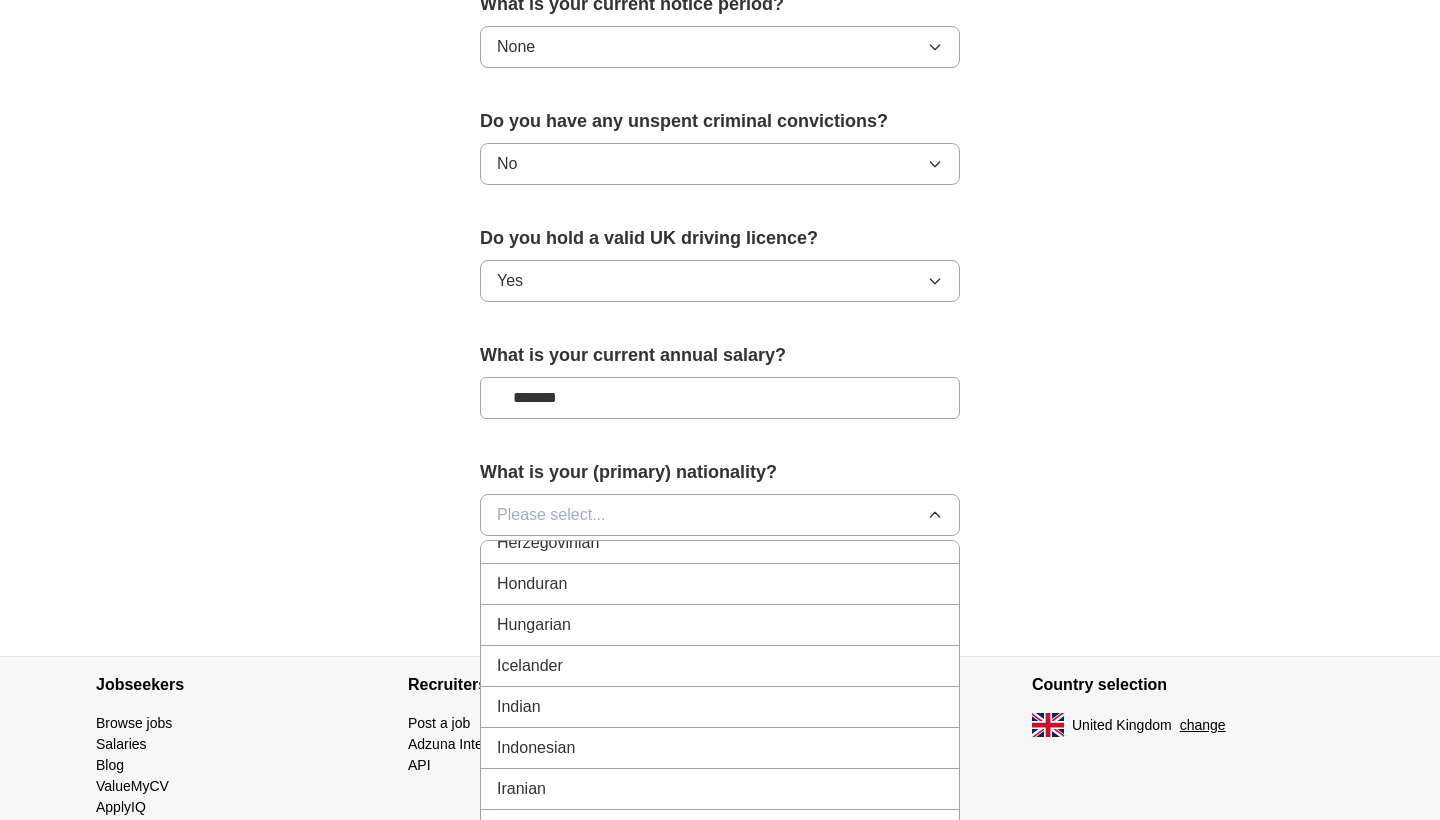 click on "Indian" at bounding box center [519, 707] 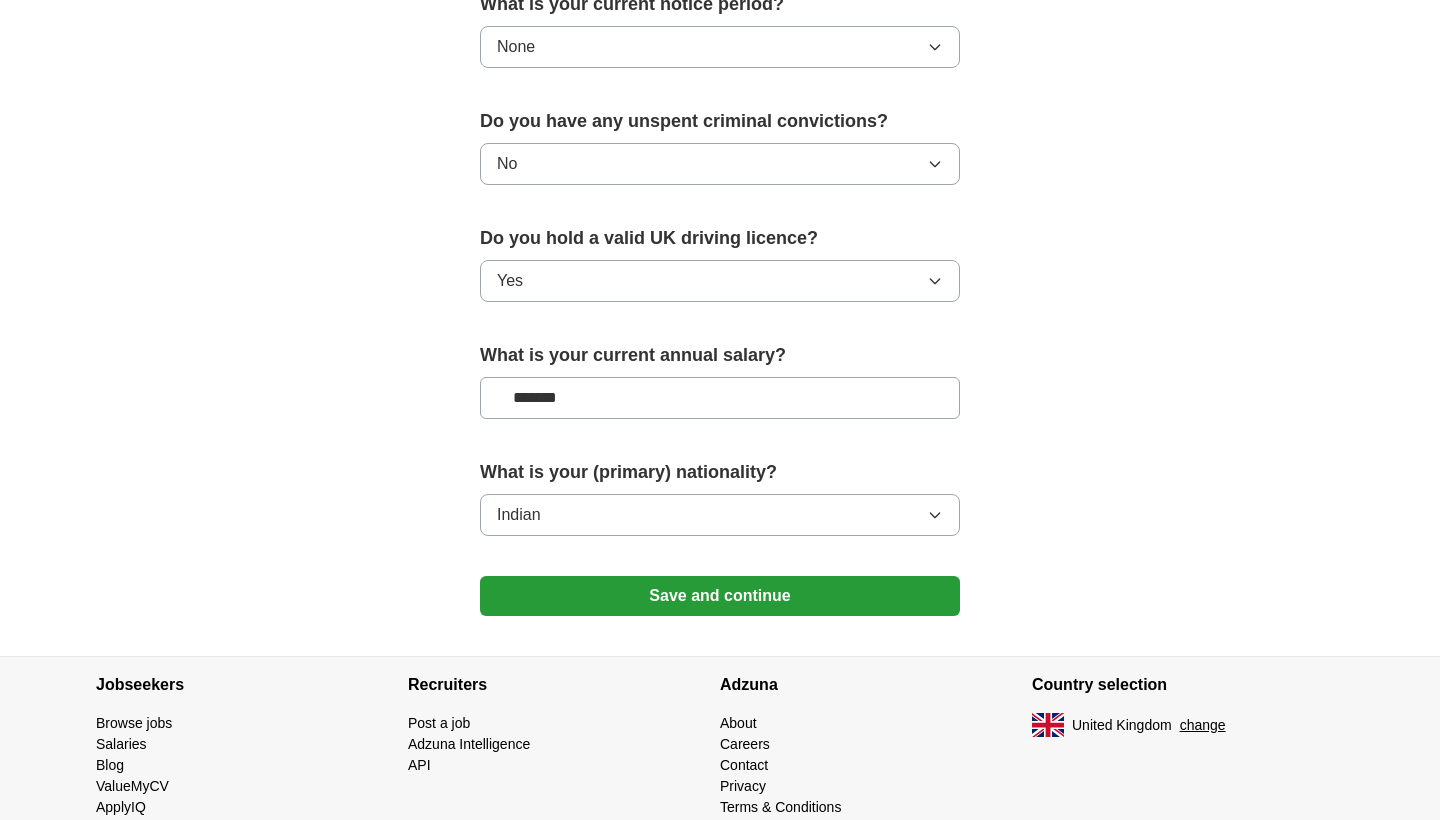click on "**********" at bounding box center [720, -64] 